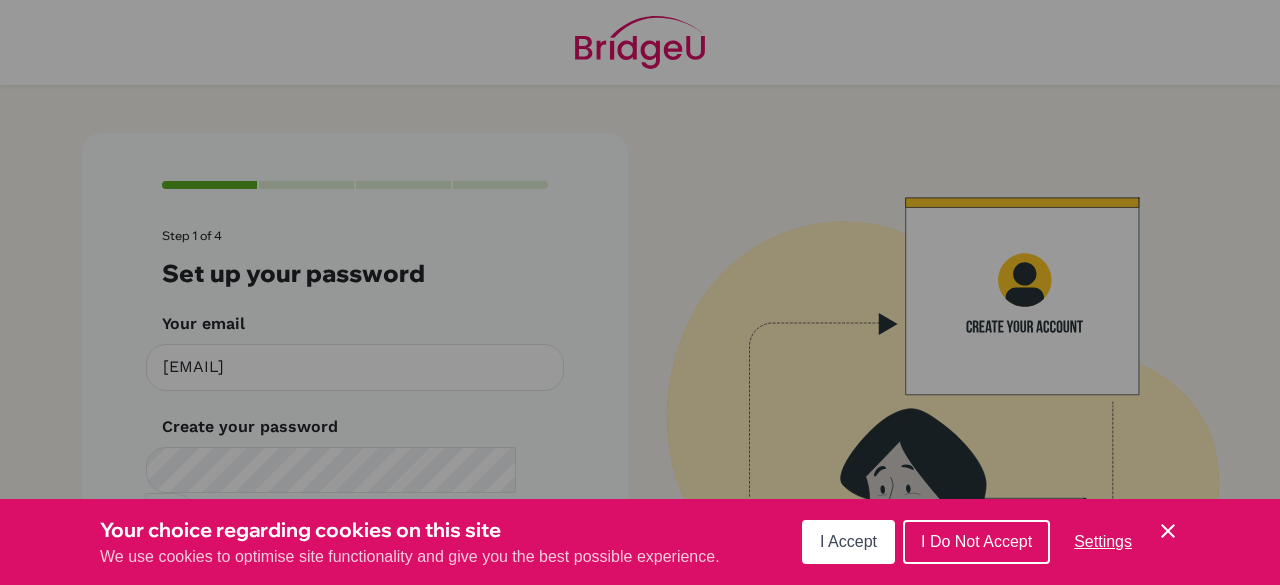 scroll, scrollTop: 0, scrollLeft: 0, axis: both 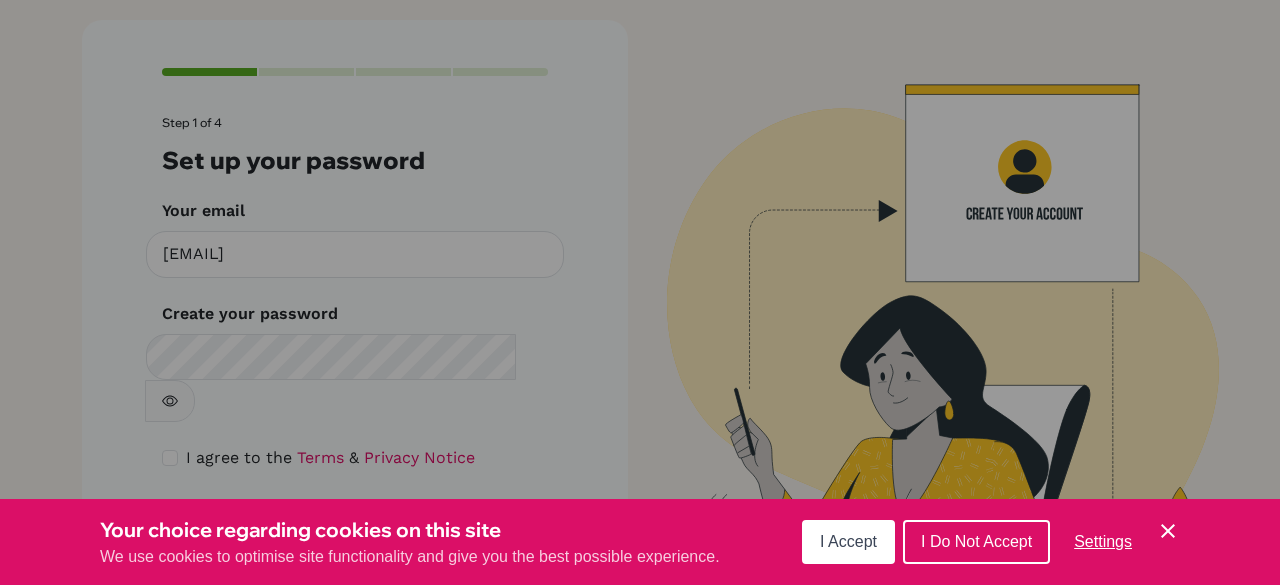 click on "I Accept" at bounding box center [848, 541] 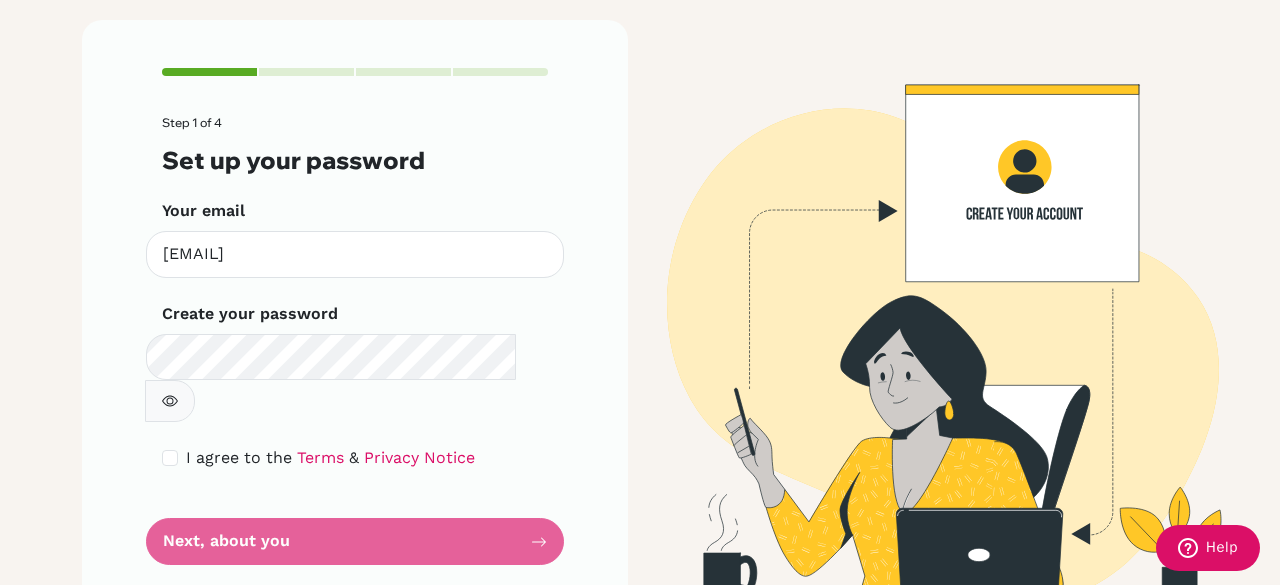 click 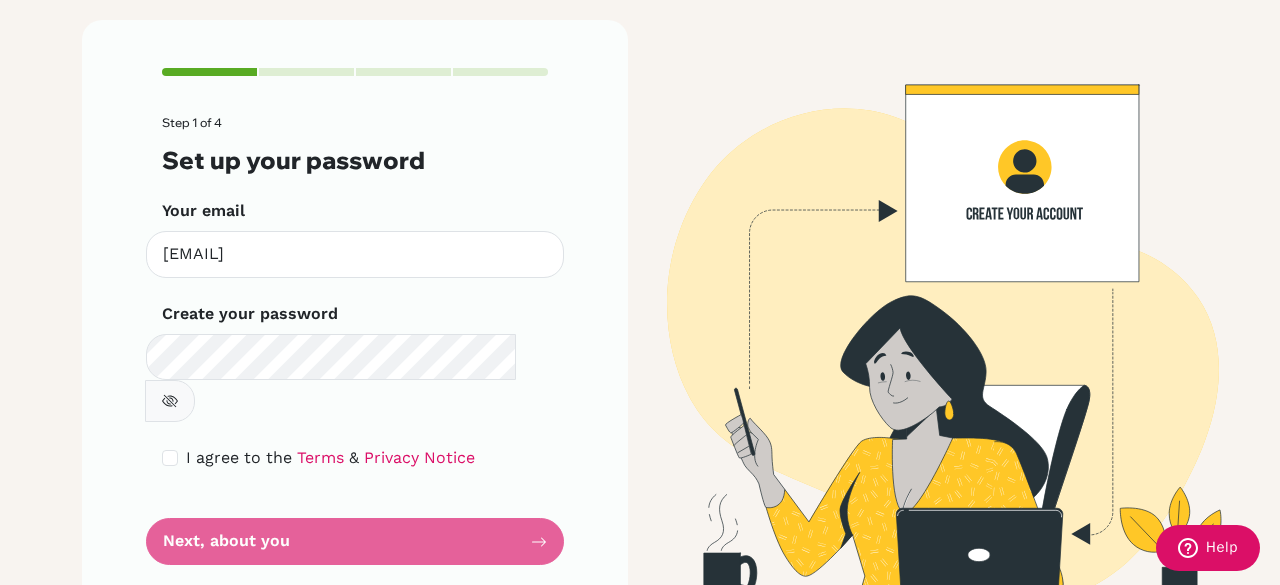 click 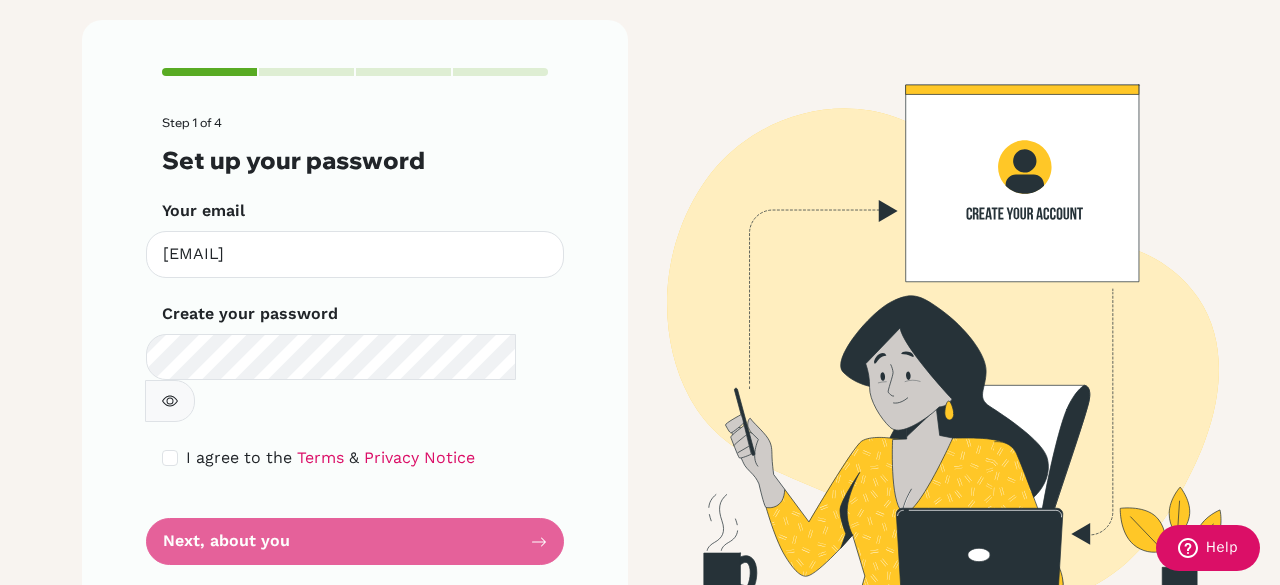 click on "Step 1 of 4
Set up your password
Your email
[EMAIL]
Invalid email
Create your password
Make sure it's at least 6 characters
I agree to the
Terms
&
Privacy Notice
Next, about you" at bounding box center [355, 340] 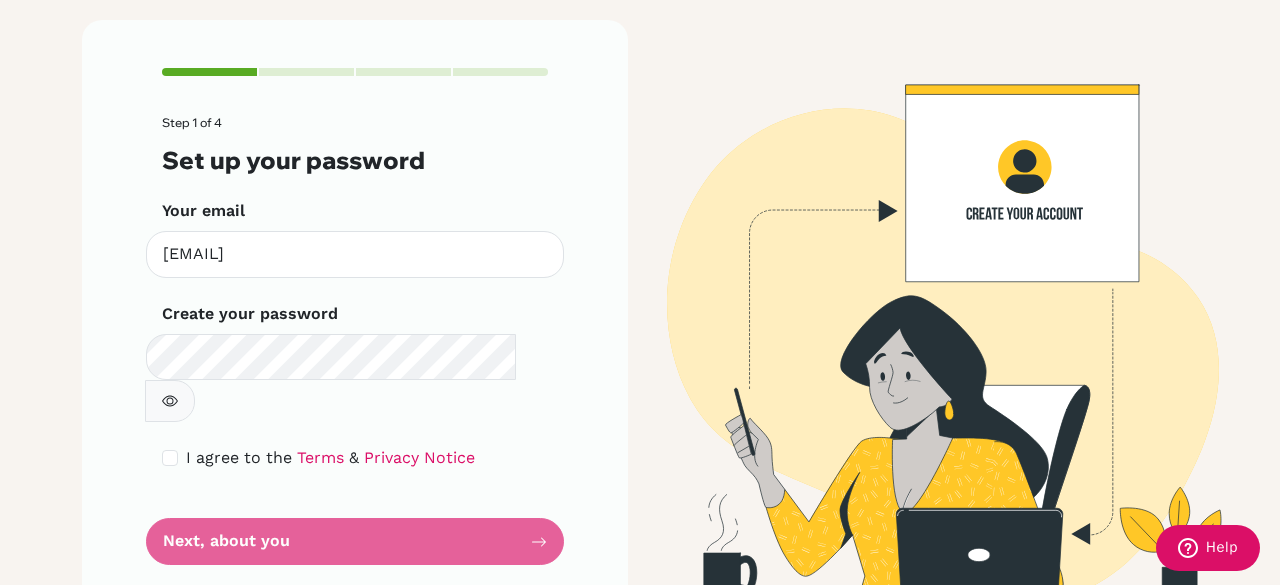click on "Step 1 of 4
Set up your password
Your email
[EMAIL]
Invalid email
Create your password
Make sure it's at least 6 characters
I agree to the
Terms
&
Privacy Notice
Next, about you" at bounding box center (355, 340) 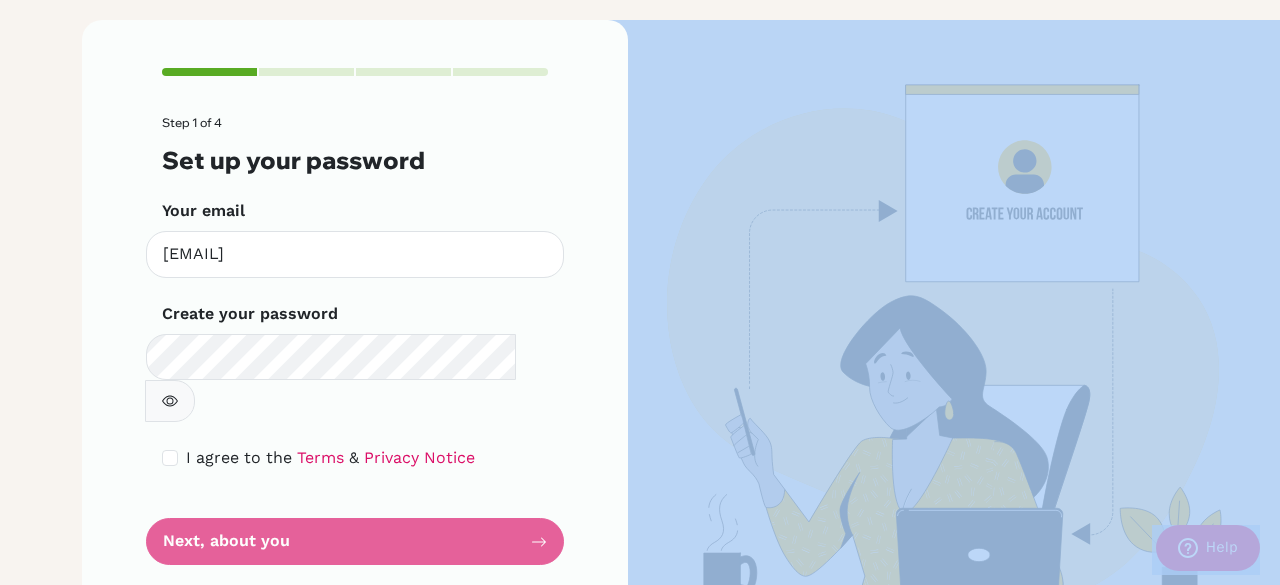 click on "Step 1 of 4
Set up your password
Your email
[EMAIL]
Invalid email
Create your password
Make sure it's at least 6 characters
I agree to the
Terms
&
Privacy Notice
Next, about you" at bounding box center [355, 340] 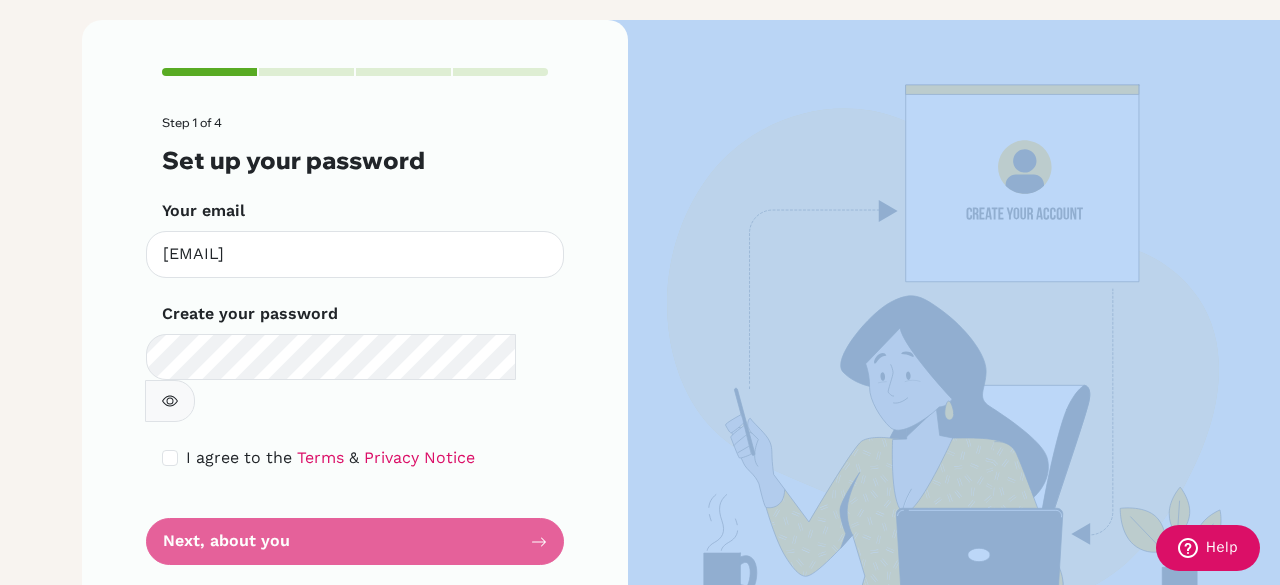 click on "Step 1 of 4
Set up your password
Your email
[EMAIL]
Invalid email
Create your password
Make sure it's at least 6 characters
I agree to the
Terms
&
Privacy Notice
Next, about you" at bounding box center [355, 340] 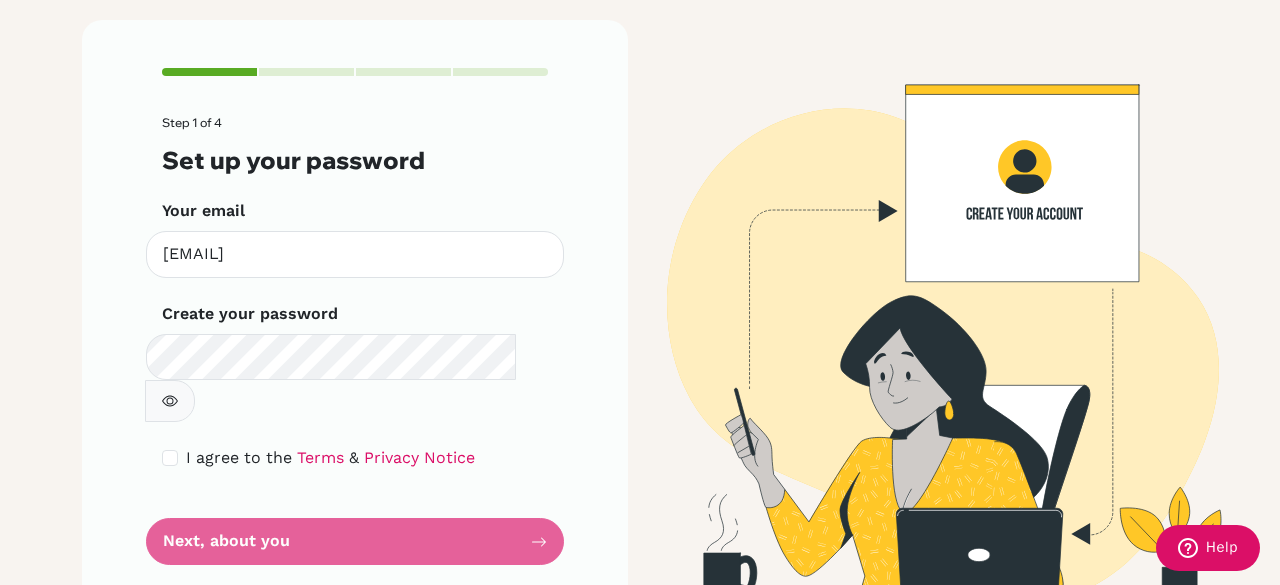 click on "Step 1 of 4
Set up your password
Your email
[EMAIL]
Invalid email
Create your password
Make sure it's at least 6 characters
I agree to the
Terms
&
Privacy Notice
Next, about you" at bounding box center (355, 316) 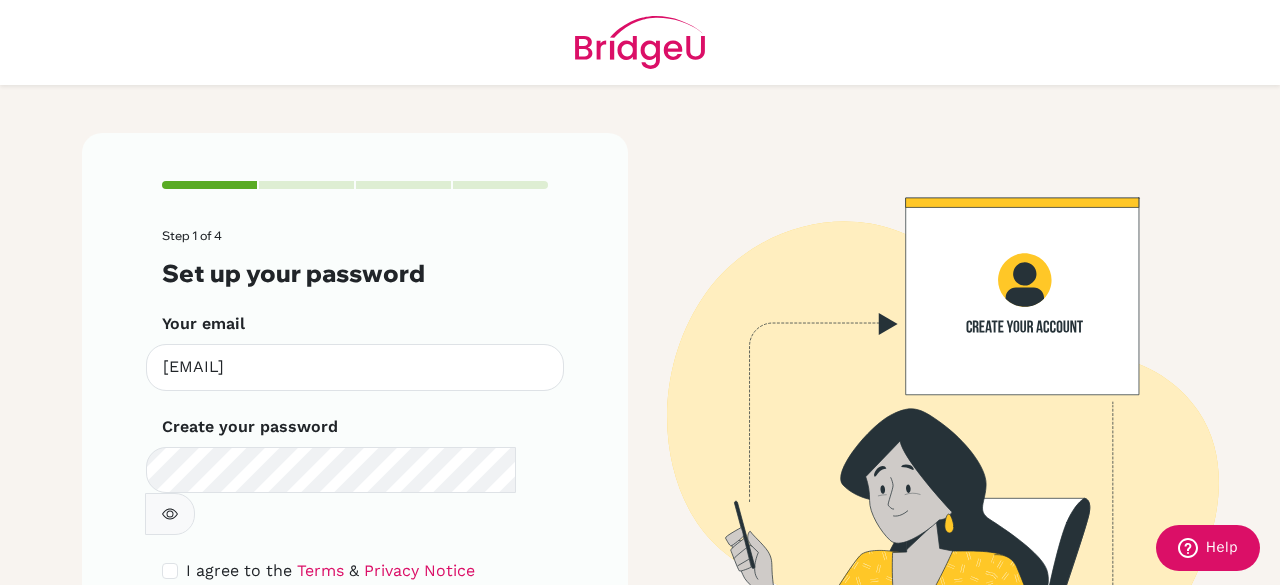 scroll, scrollTop: 113, scrollLeft: 0, axis: vertical 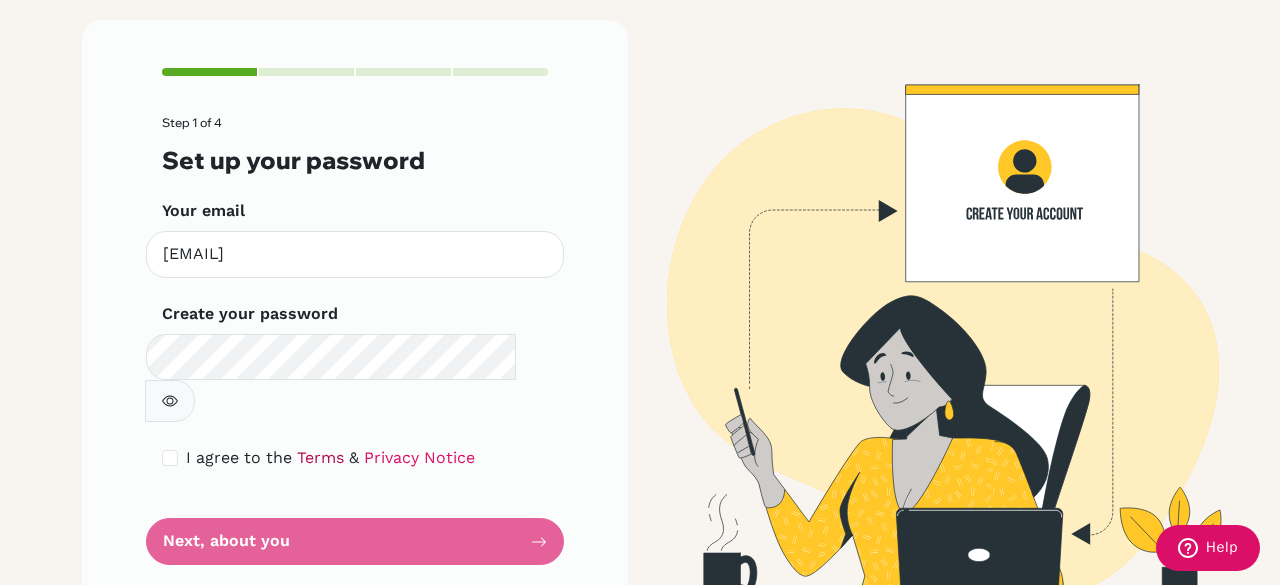 click on "Terms" at bounding box center (320, 457) 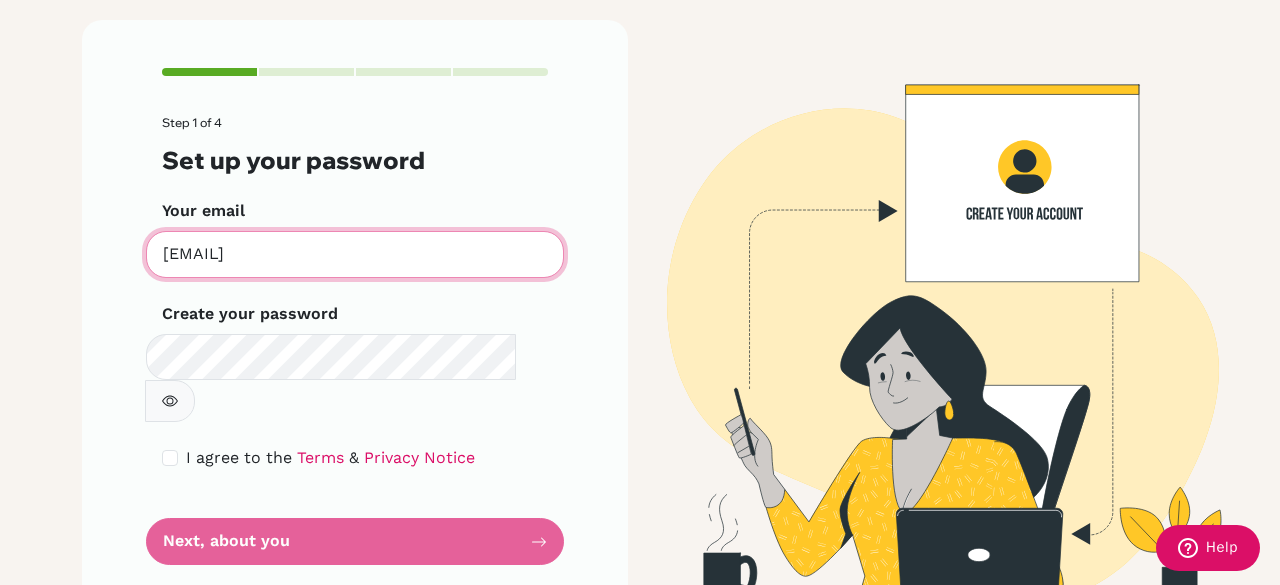 click on "francessawijaya@sekolahciputra.sch.id" at bounding box center (355, 254) 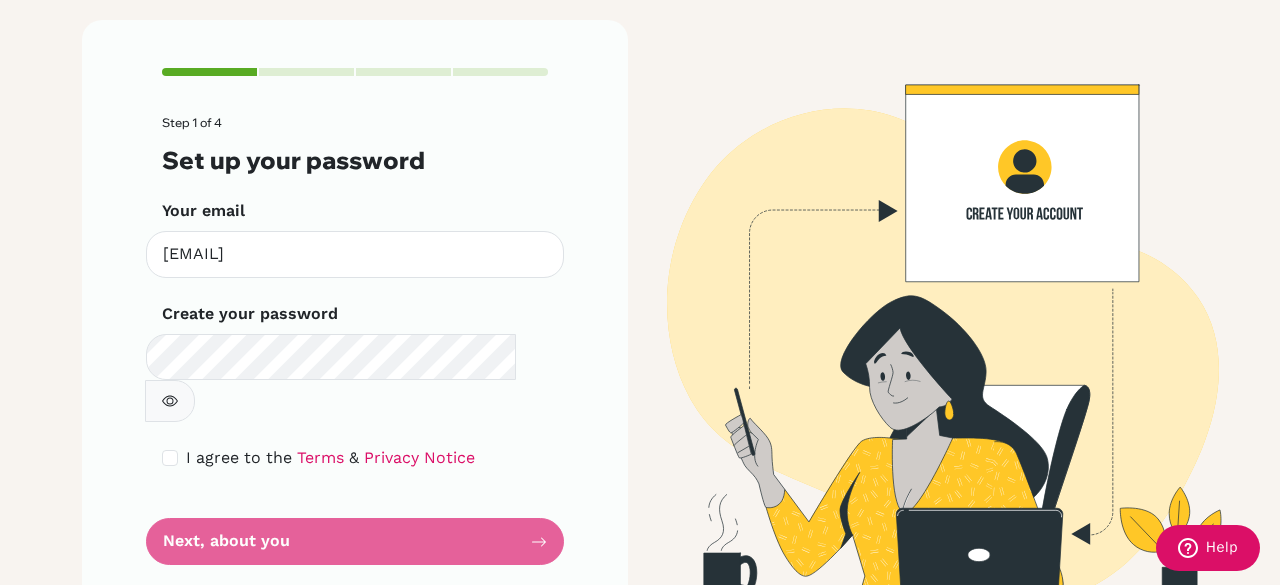 click on "Step 1 of 4
Set up your password
Your email
francessawijaya@sekolahciputra.sch.id
Invalid email
Create your password
Make sure it's at least 6 characters
I agree to the
Terms
&
Privacy Notice
Next, about you" at bounding box center (355, 340) 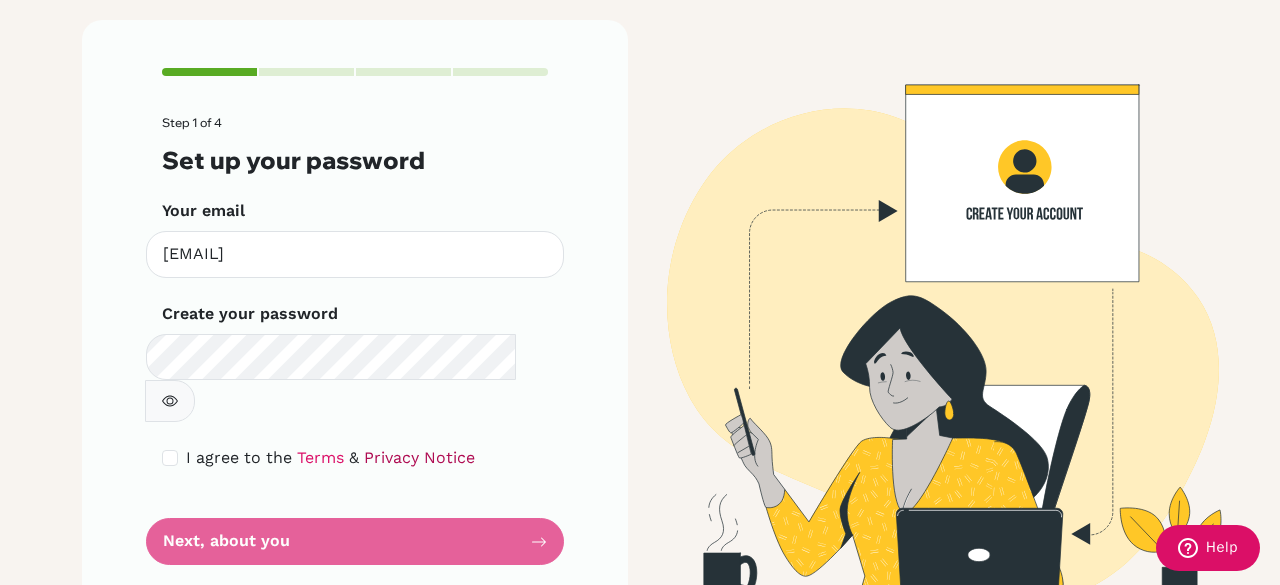 click on "Privacy Notice" at bounding box center [419, 457] 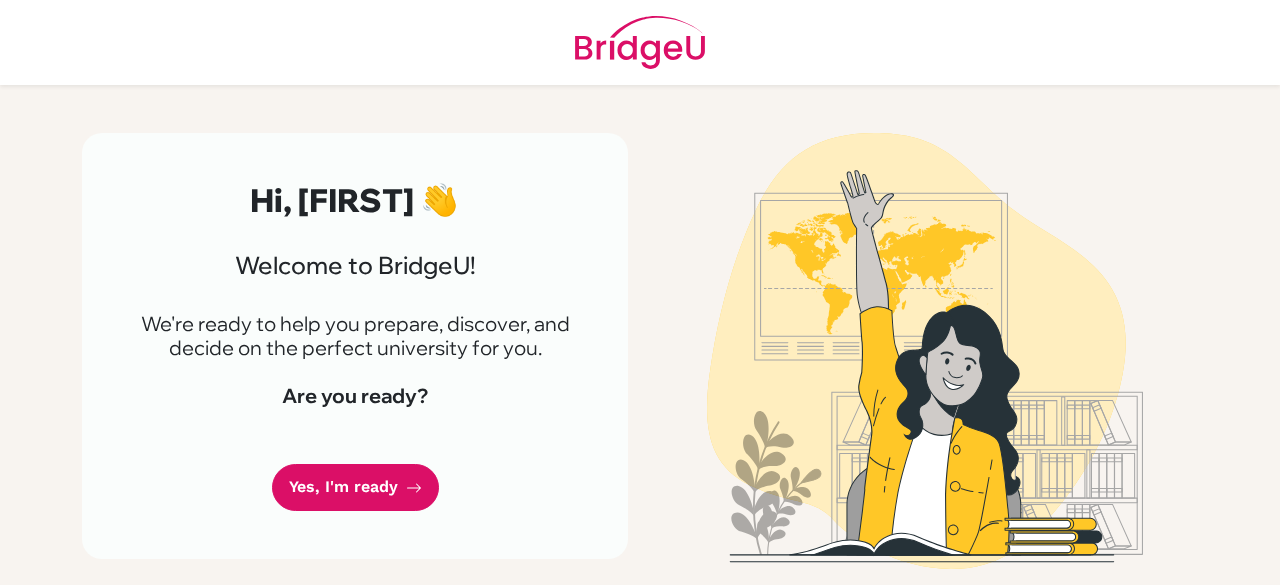 scroll, scrollTop: 0, scrollLeft: 0, axis: both 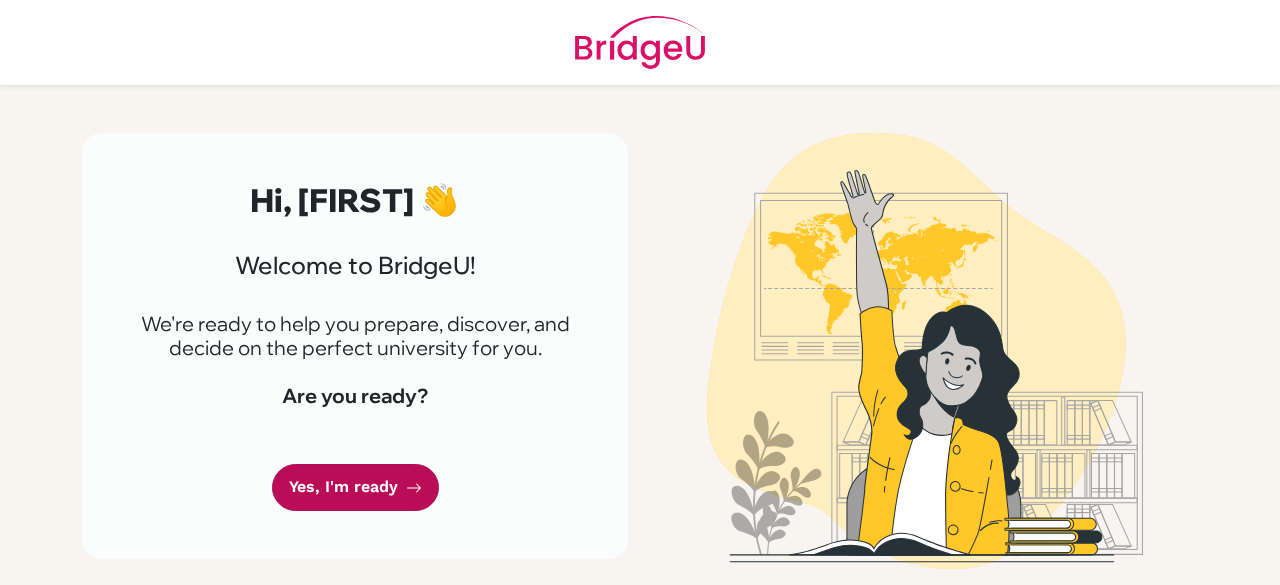 click on "Yes, I'm ready" at bounding box center (355, 487) 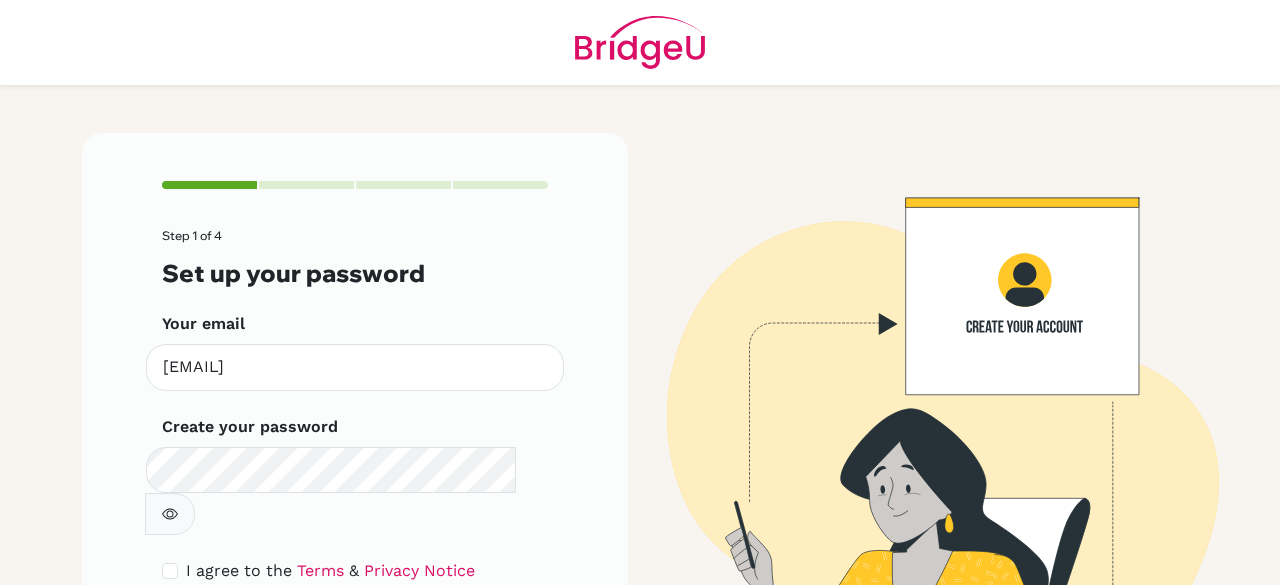 scroll, scrollTop: 0, scrollLeft: 0, axis: both 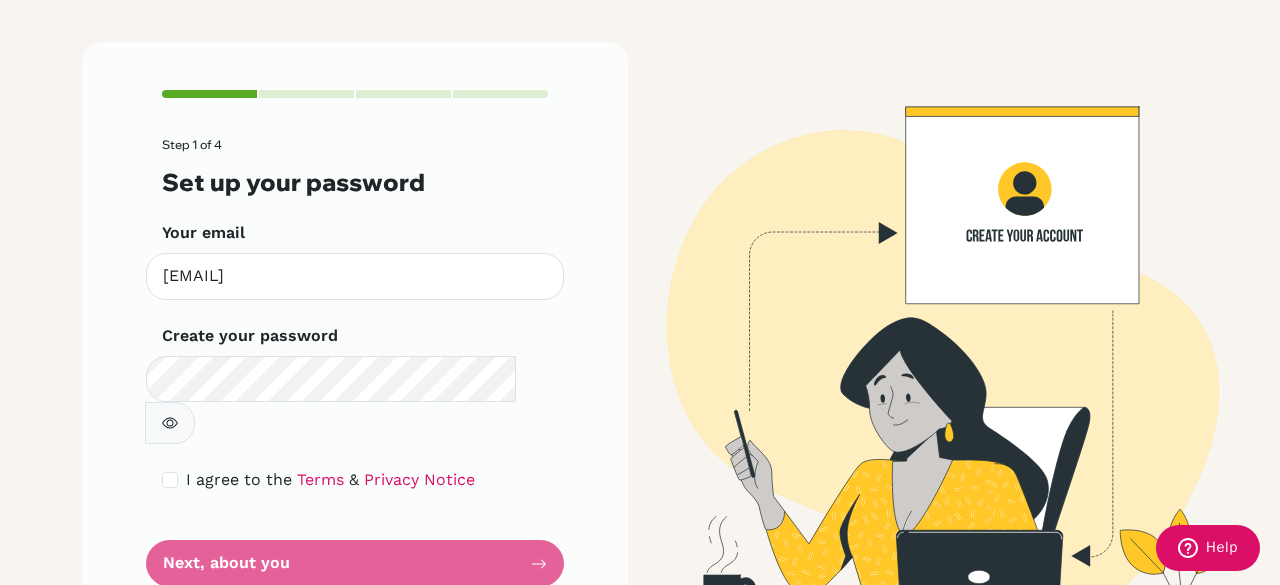 click on "Step 1 of 4
Set up your password
Your email
[EMAIL]
Invalid email
Create your password
Make sure it's at least 6 characters
I agree to the
Terms
&
Privacy Notice
Next, about you" at bounding box center (355, 362) 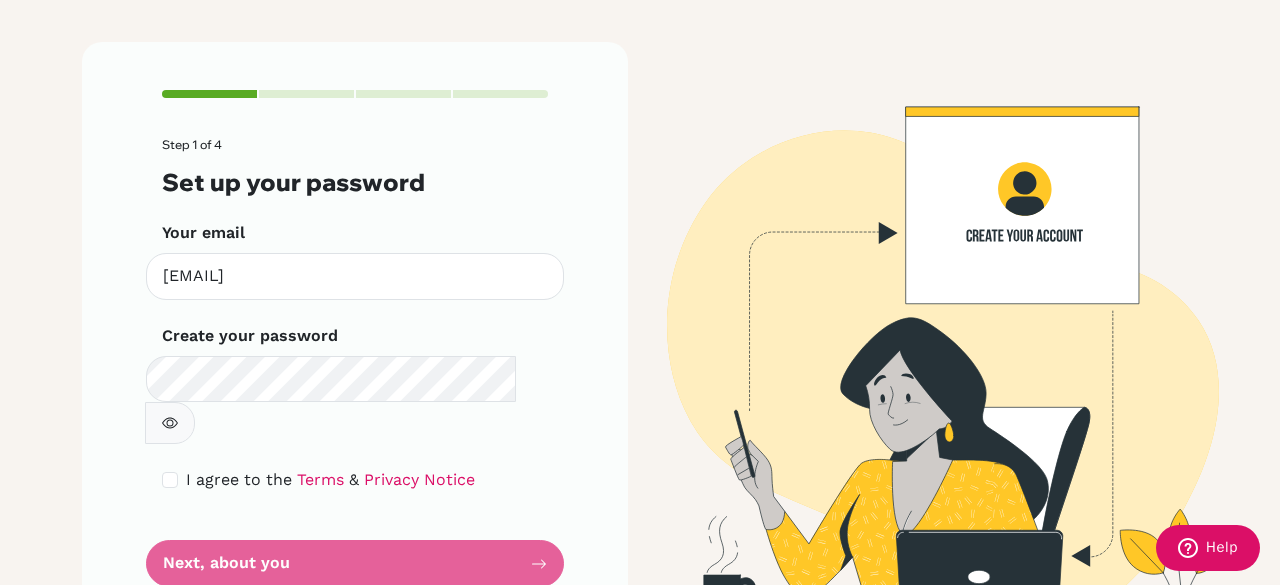 click on "Step 1 of 4
Set up your password
Your email
[EMAIL]
Invalid email
Create your password
Make sure it's at least 6 characters
I agree to the
Terms
&
Privacy Notice
Next, about you" at bounding box center (355, 362) 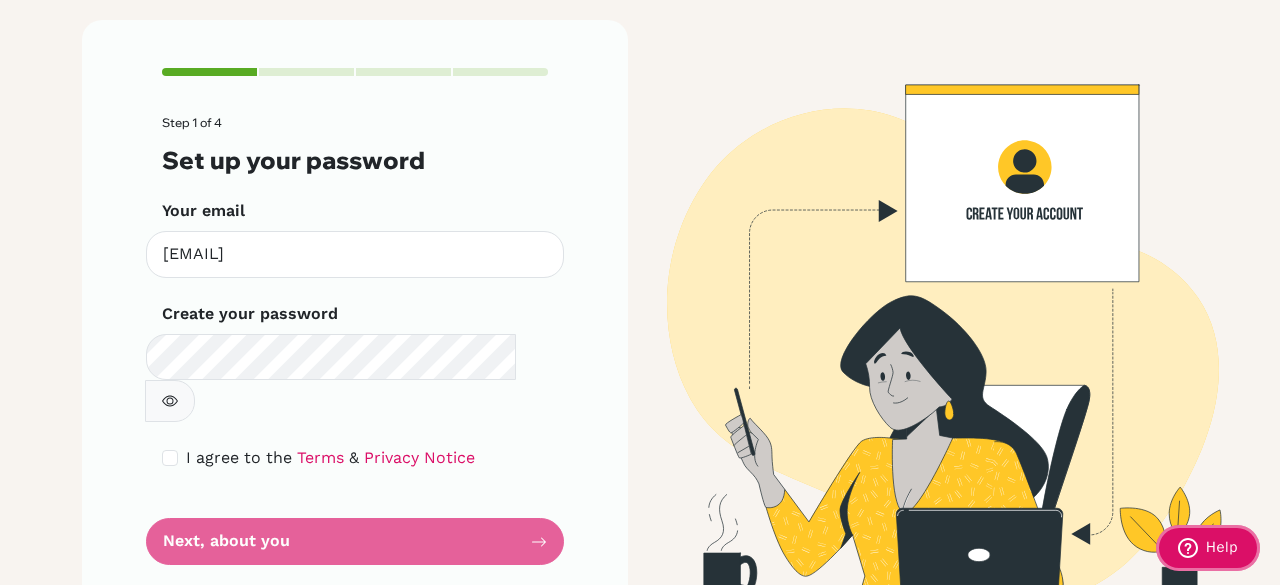 click 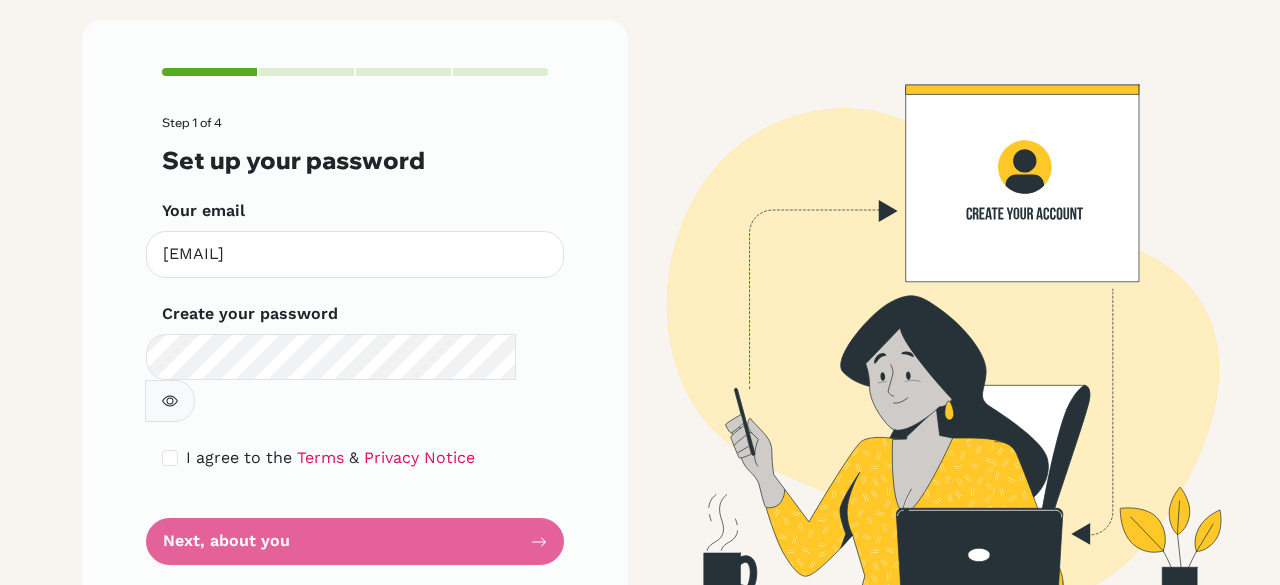 scroll, scrollTop: 0, scrollLeft: 0, axis: both 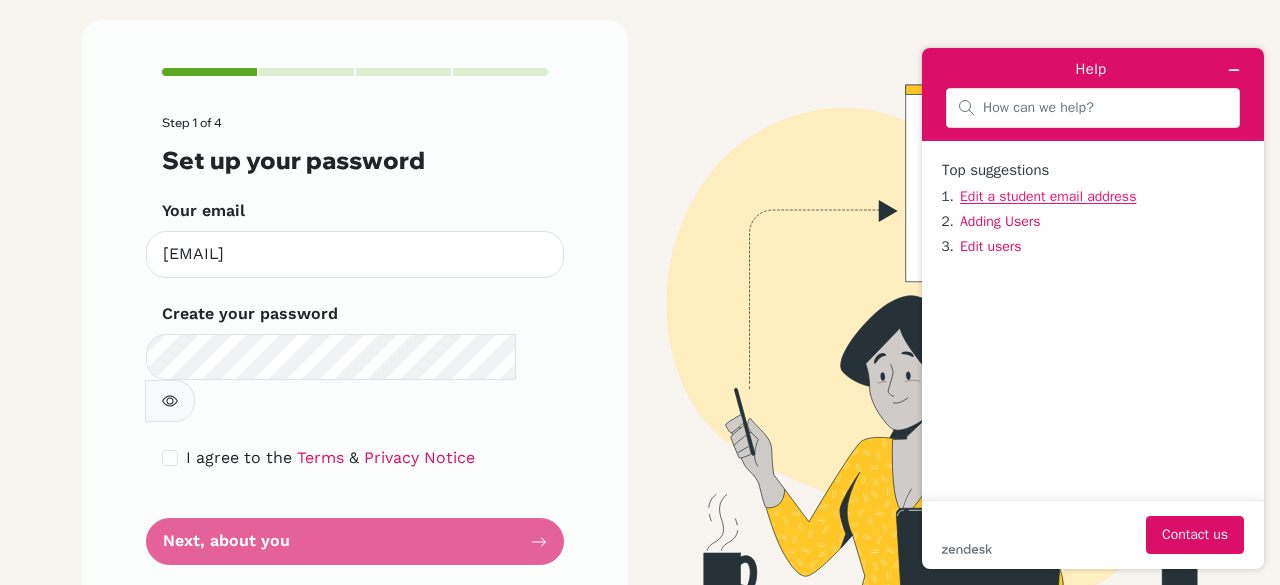 click on "Edit a student email address" at bounding box center (1048, 196) 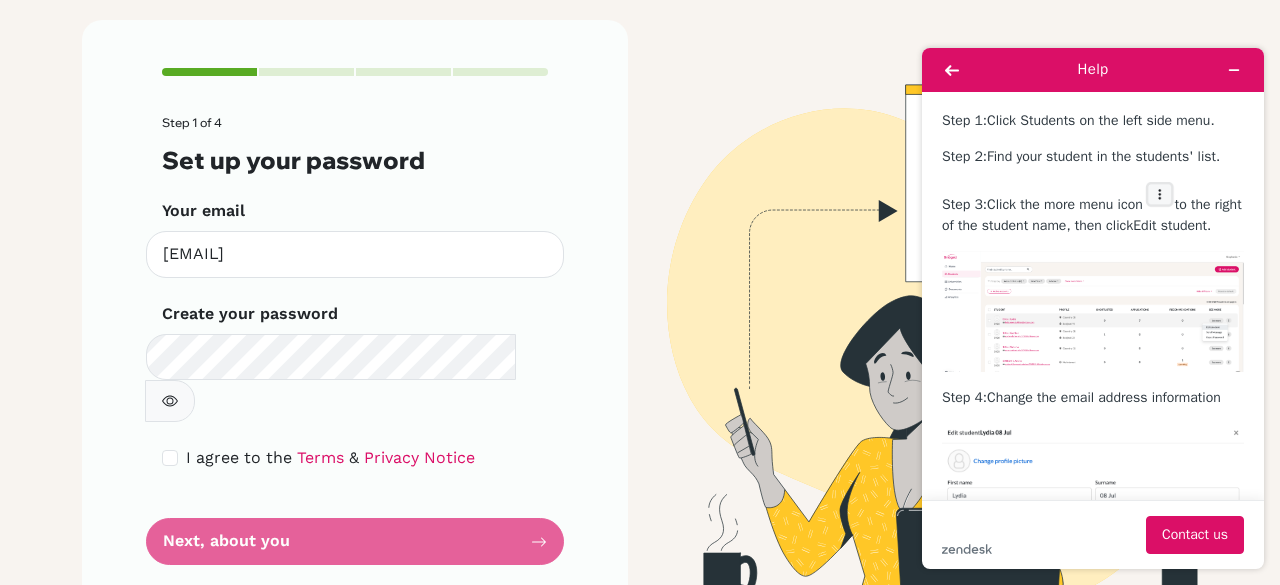 scroll, scrollTop: 120, scrollLeft: 0, axis: vertical 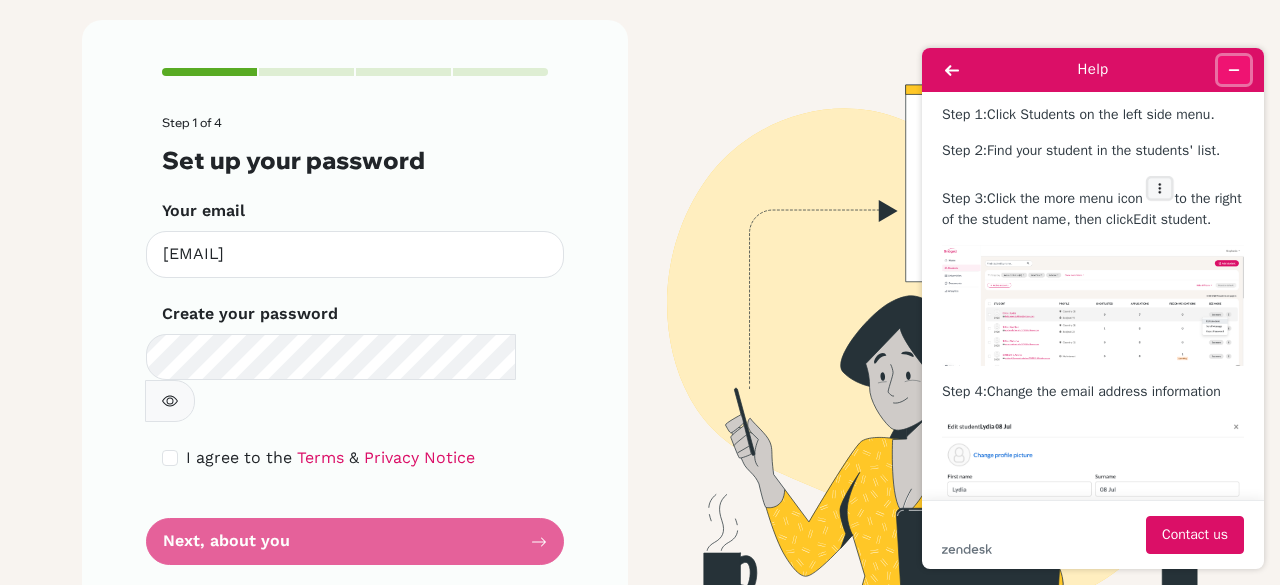 click 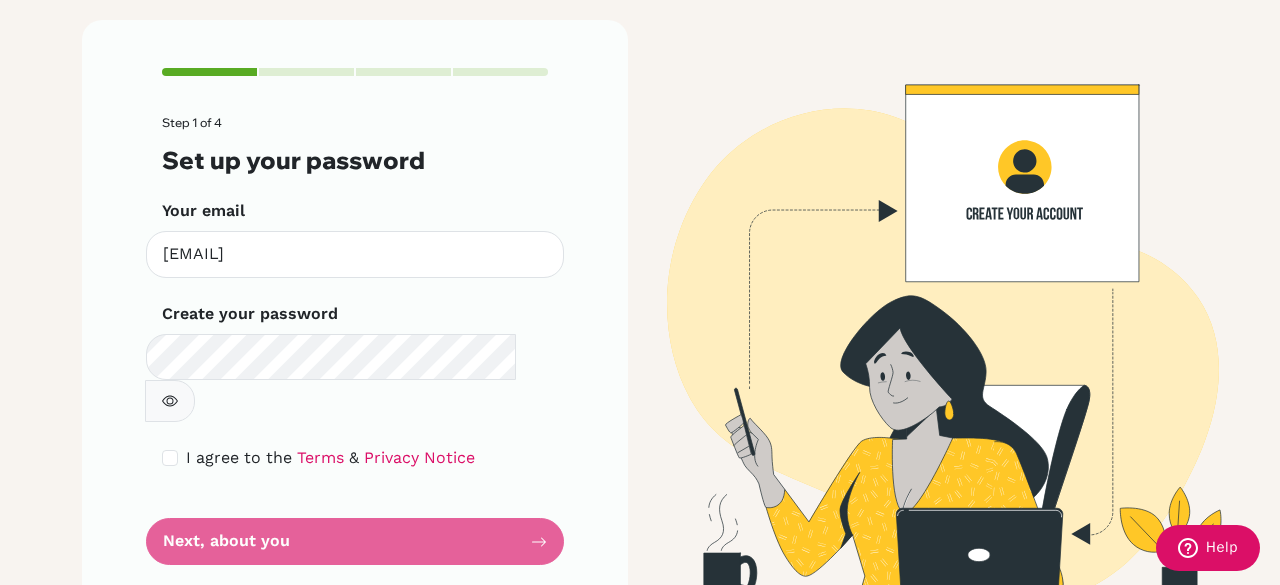 click at bounding box center (170, 401) 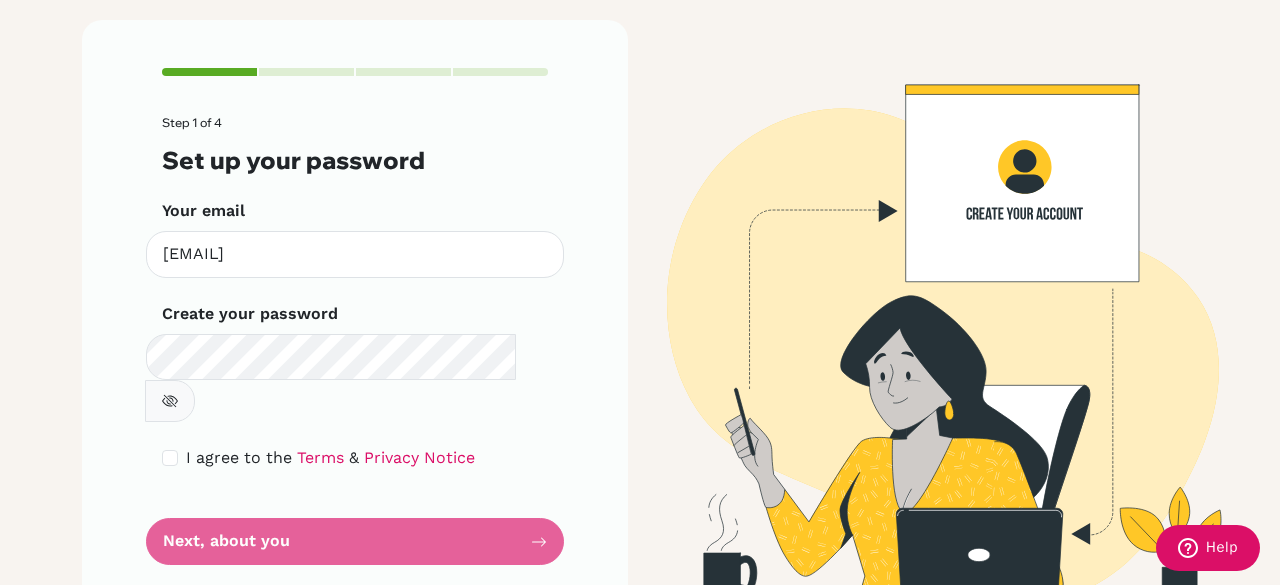 click at bounding box center [170, 401] 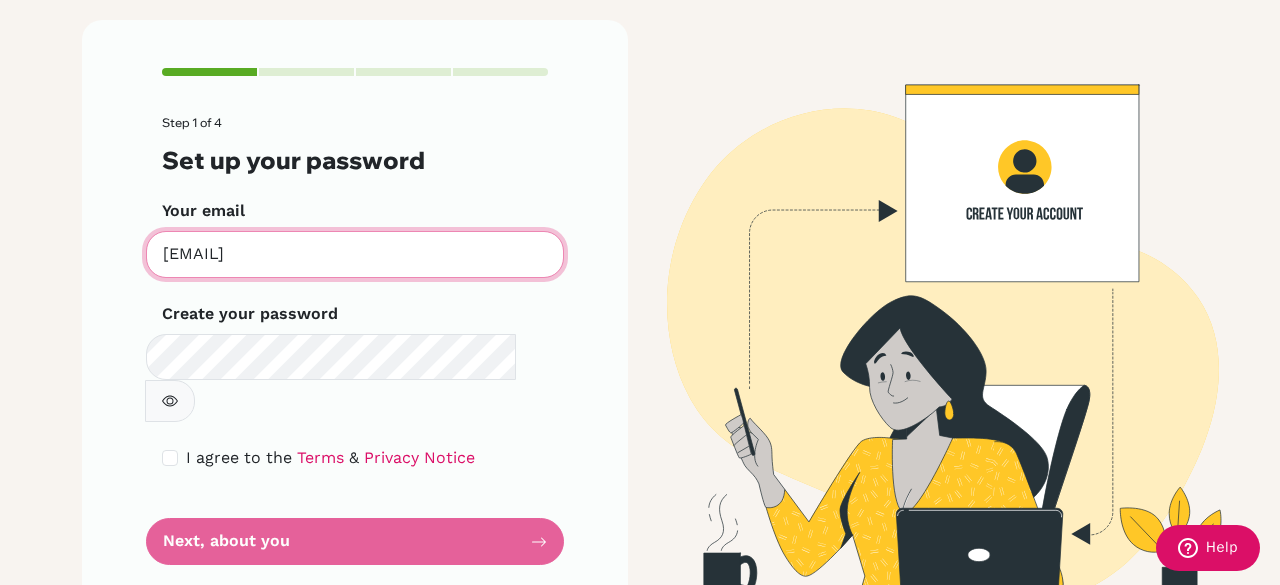 click on "francessawijaya@sekolahciputra.sch.id" at bounding box center (355, 254) 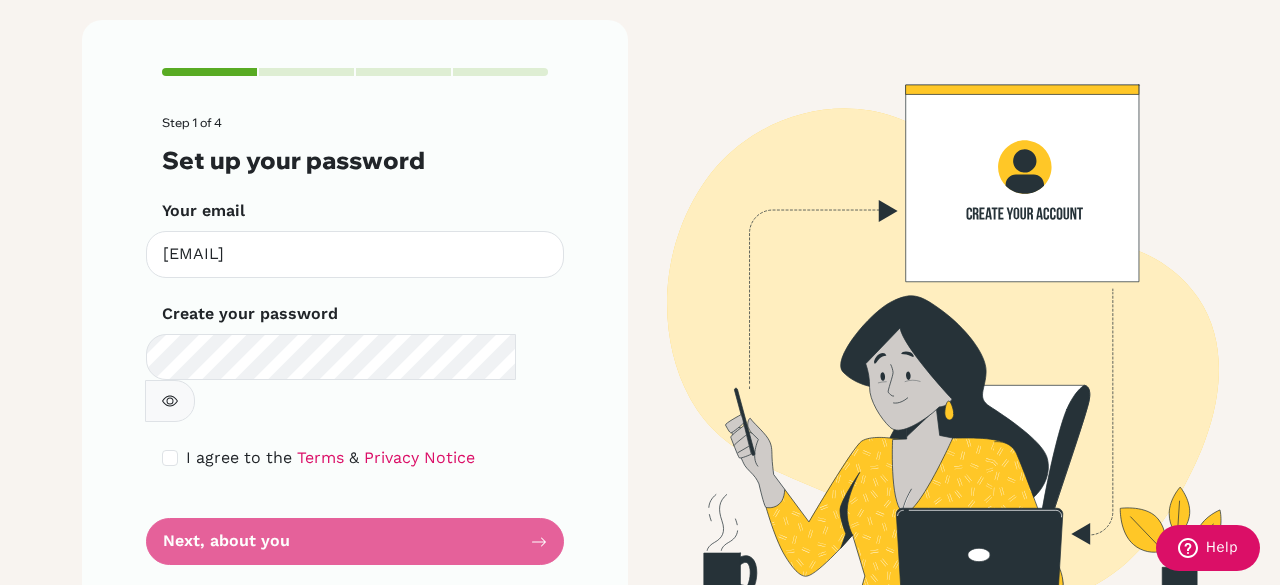 click on "Step 1 of 4
Set up your password
Your email
francessawijaya@sekolahciputra.sch.id
Invalid email
Create your password
Make sure it's at least 6 characters
I agree to the
Terms
&
Privacy Notice
Next, about you" at bounding box center [355, 340] 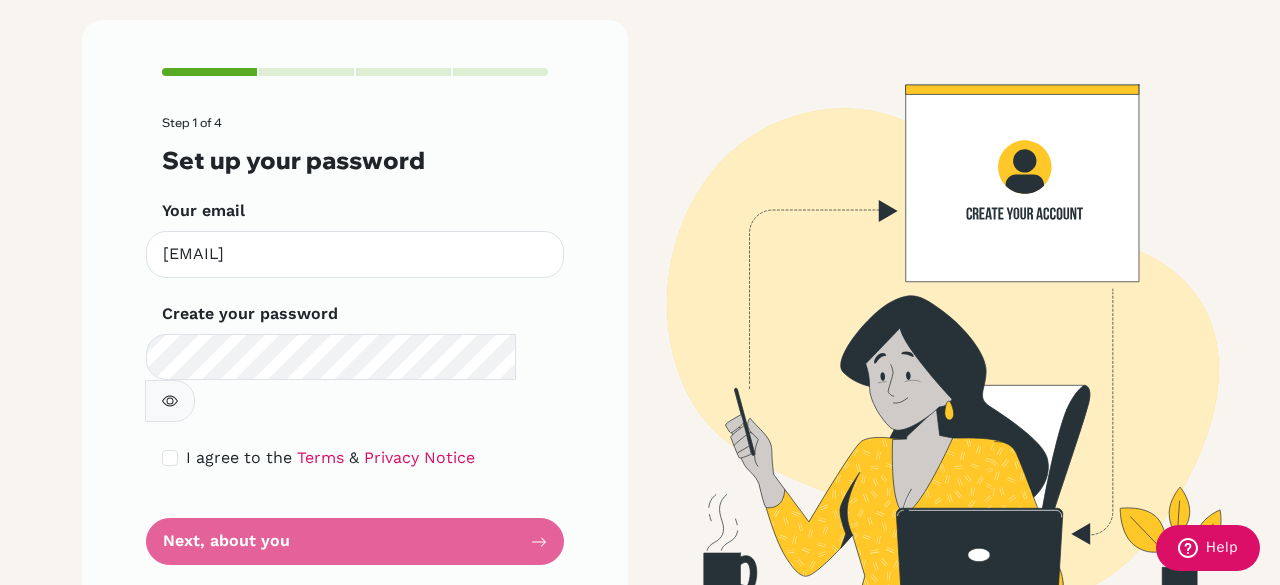 click on "Step 1 of 4
Set up your password
Your email
francessawijaya@sekolahciputra.sch.id
Invalid email
Create your password
Make sure it's at least 6 characters
I agree to the
Terms
&
Privacy Notice
Next, about you" at bounding box center (355, 340) 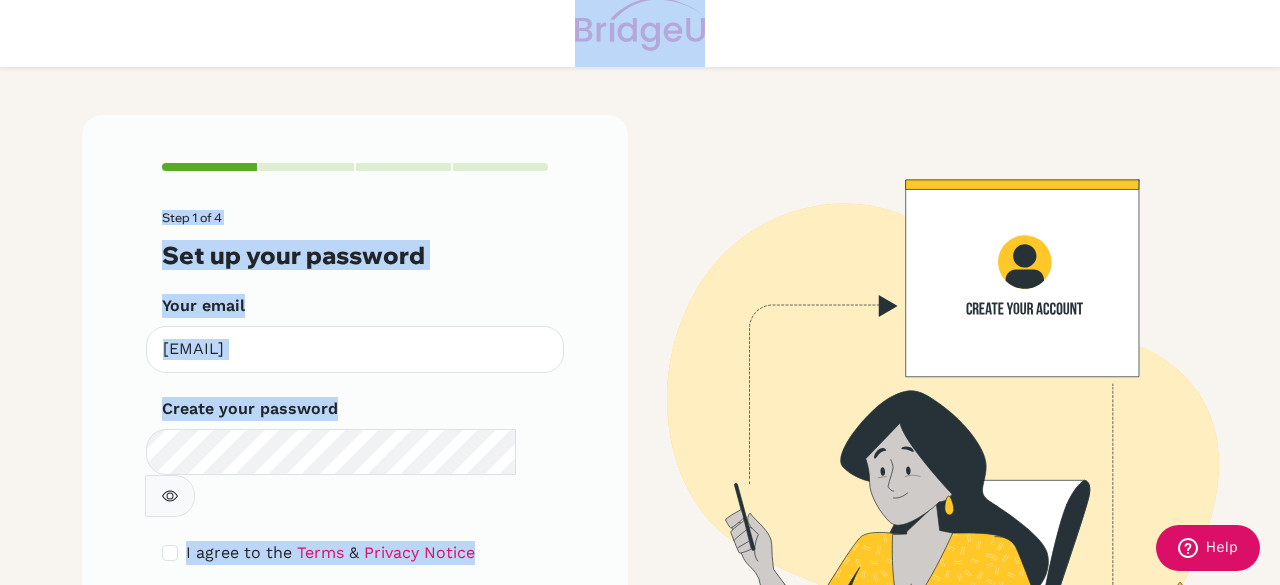 scroll, scrollTop: 0, scrollLeft: 0, axis: both 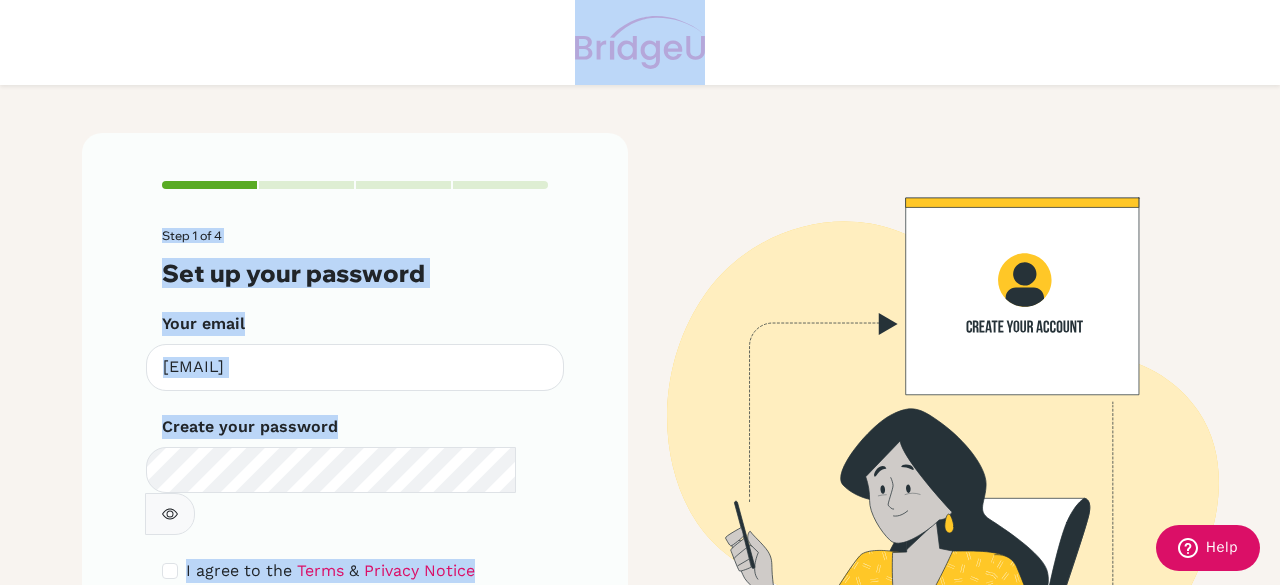 drag, startPoint x: 518, startPoint y: 493, endPoint x: 689, endPoint y: 50, distance: 474.85788 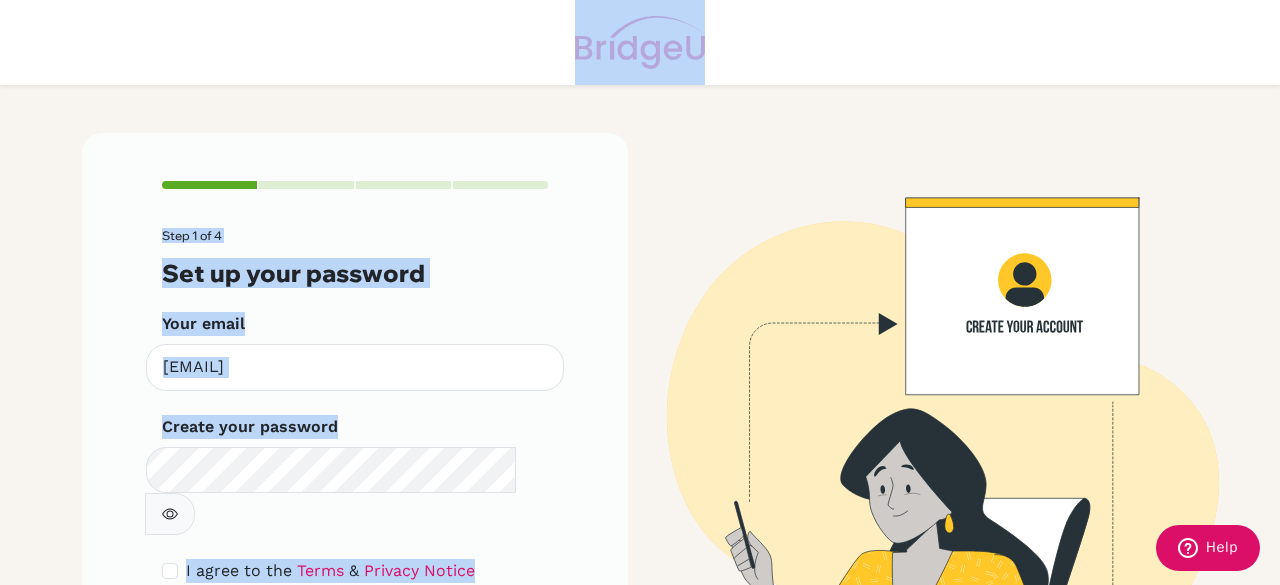 click at bounding box center [925, 429] 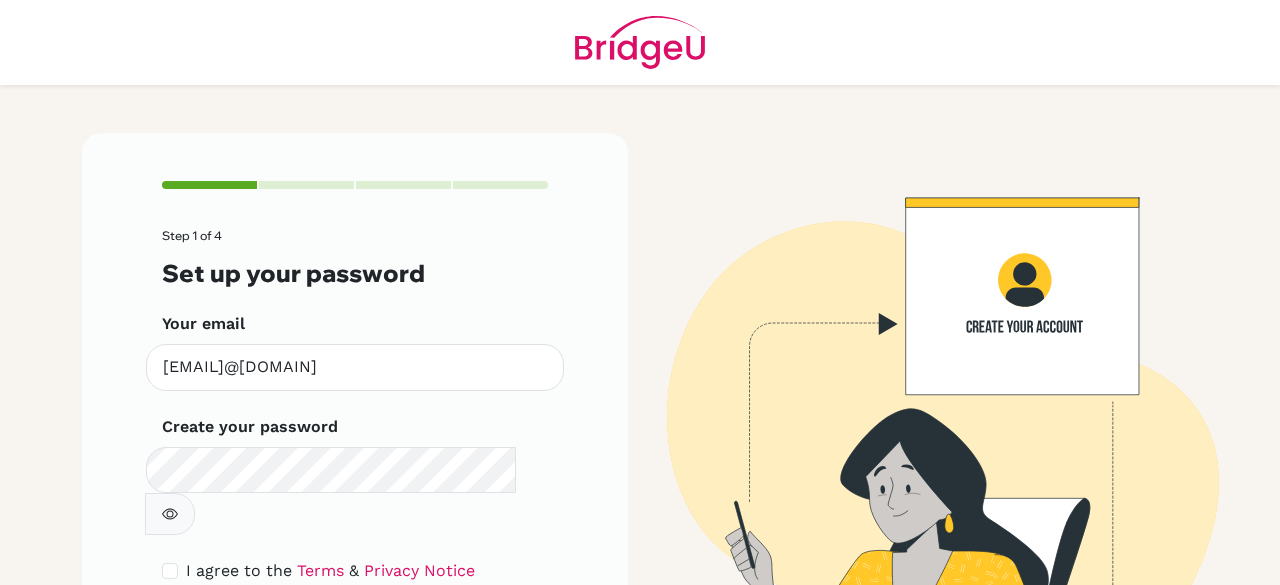 scroll, scrollTop: 0, scrollLeft: 0, axis: both 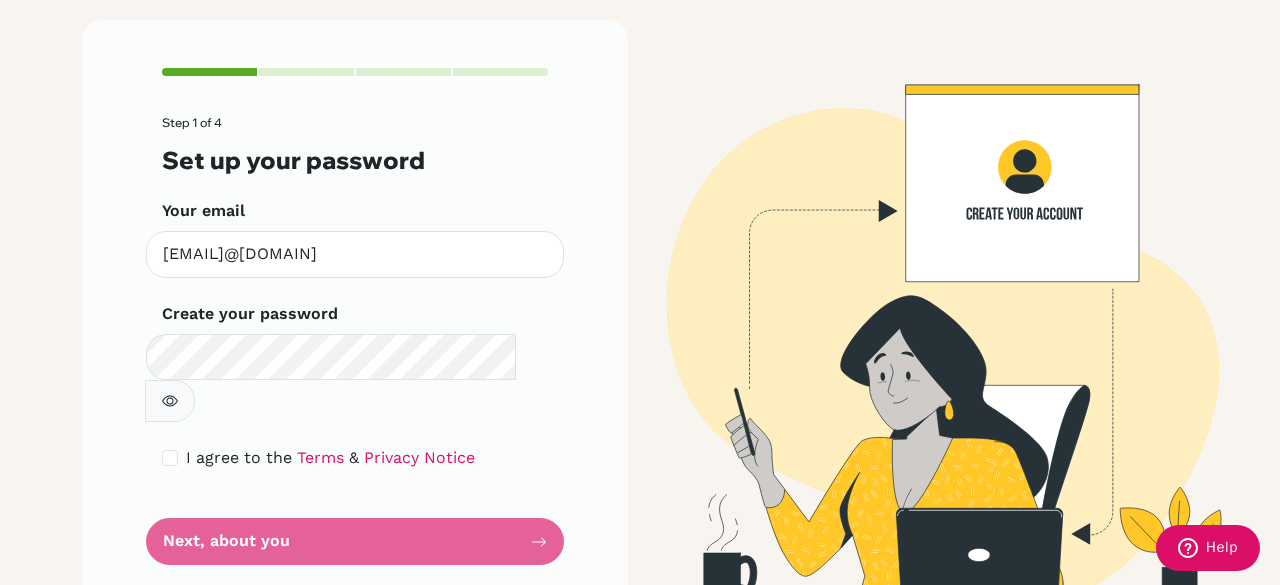 click at bounding box center (925, 316) 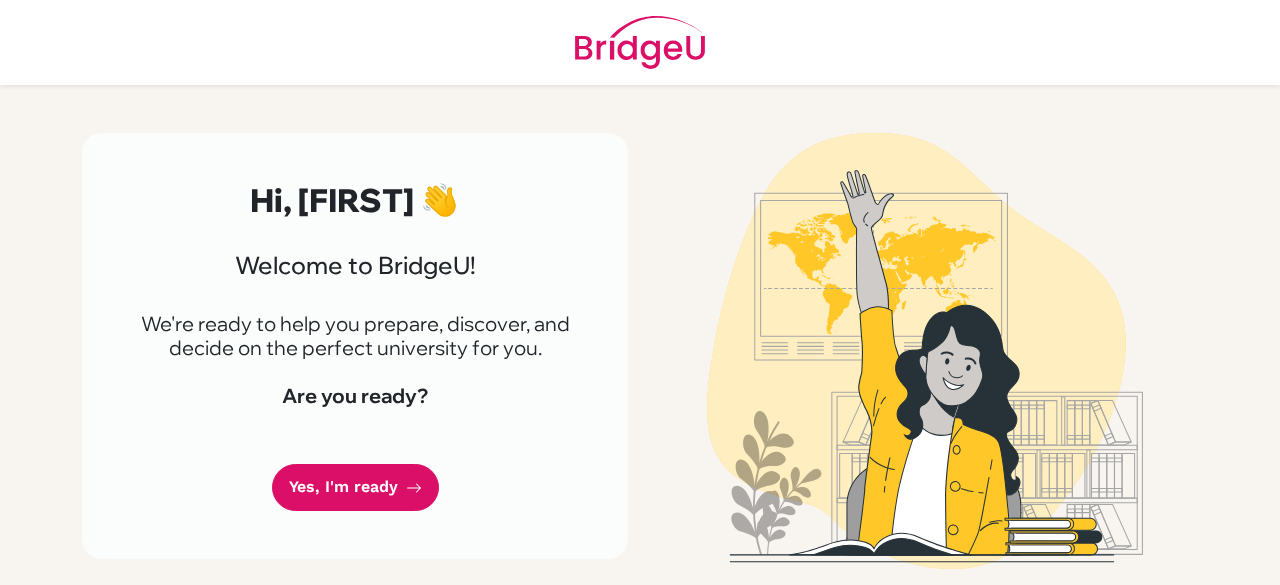 scroll, scrollTop: 0, scrollLeft: 0, axis: both 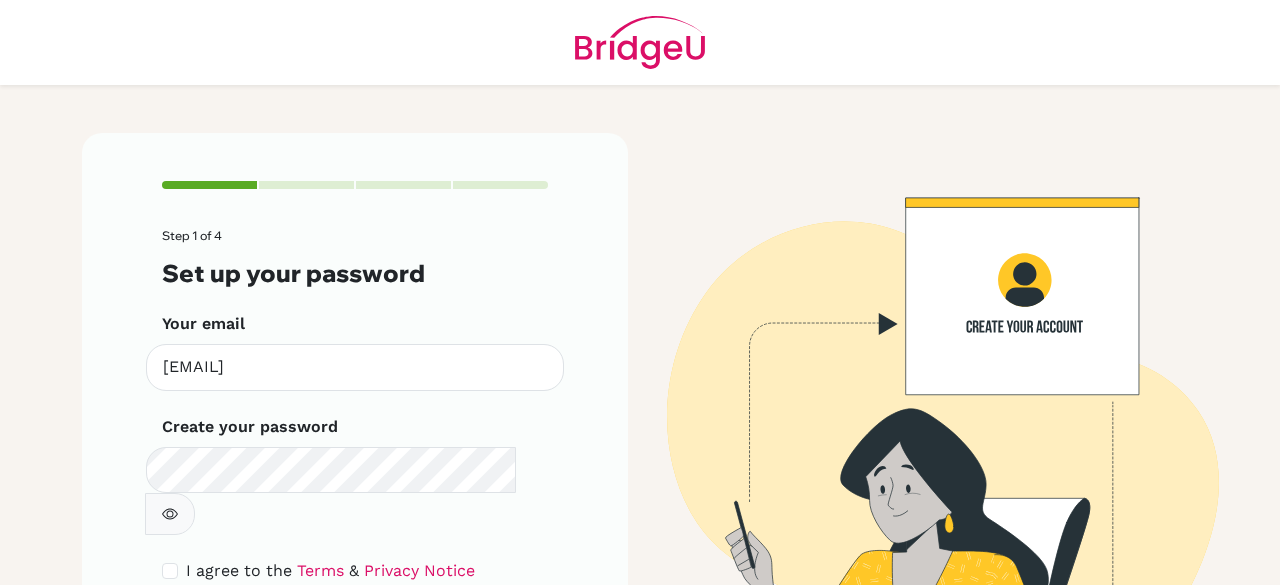 click on "[USERNAME]@example.com" at bounding box center [355, 367] 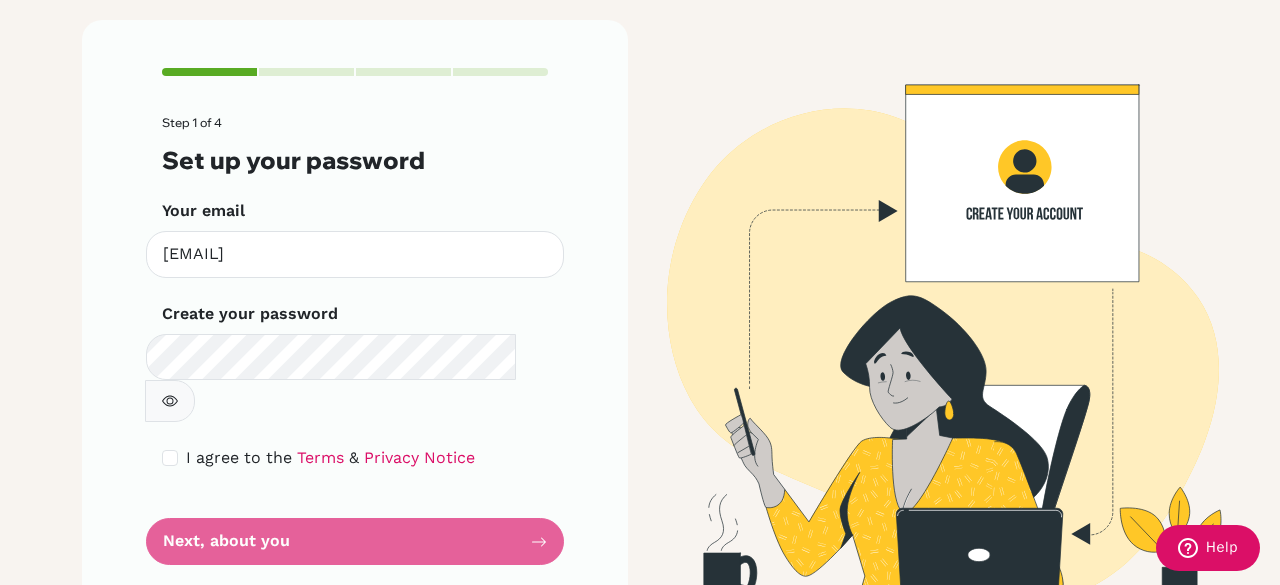 click at bounding box center (170, 401) 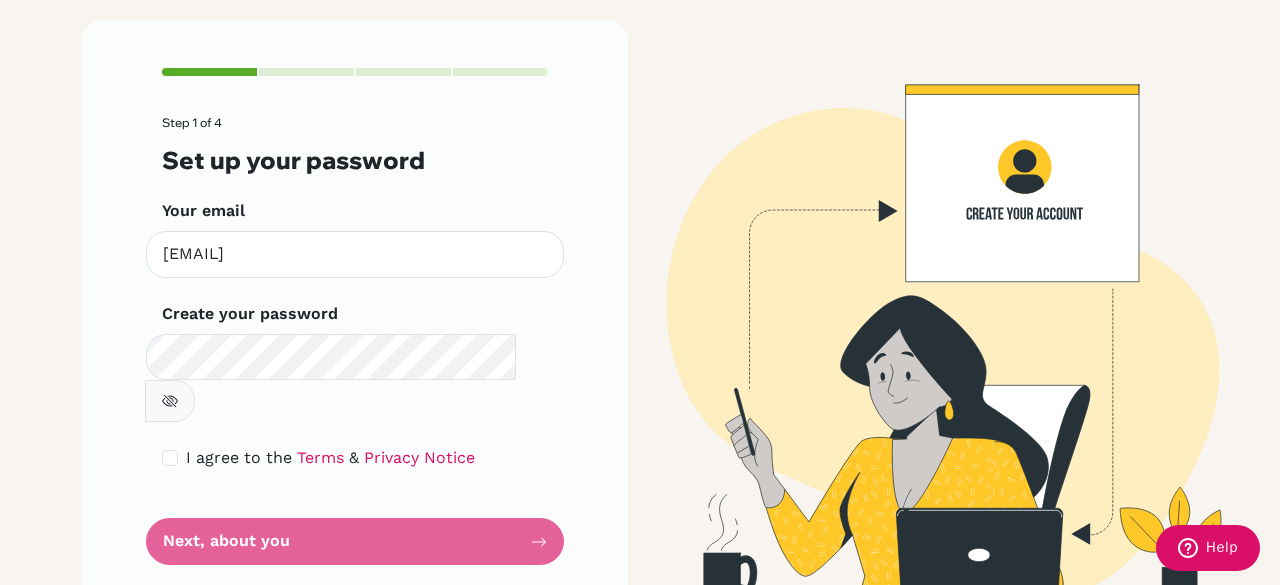 click at bounding box center (170, 401) 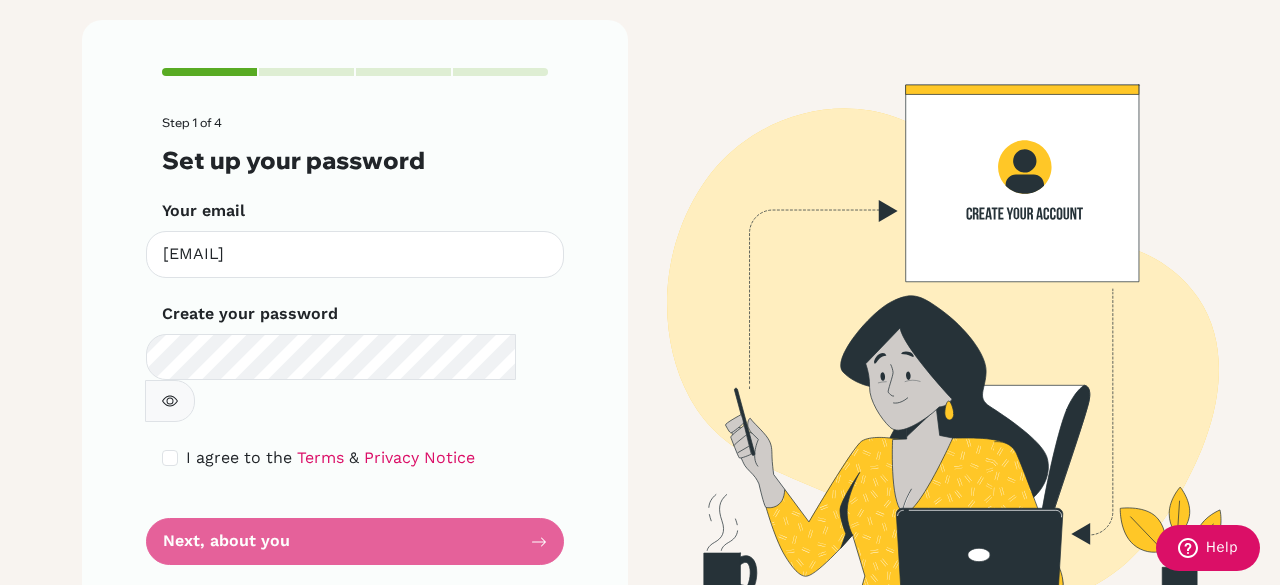 click on "Step 1 of 4
Set up your password
Your email
francessawijaya@sekolahciputra.sch.id
Invalid email
Create your password
Make sure it's at least 6 characters
I agree to the
Terms
&
Privacy Notice
Next, about you" at bounding box center [355, 316] 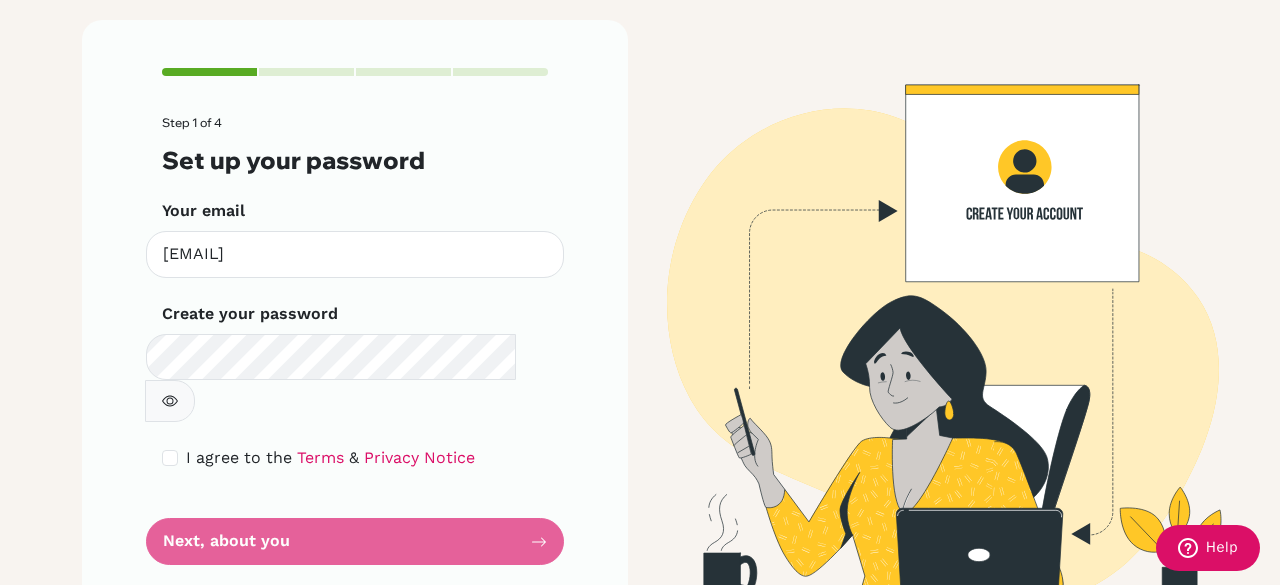 click on "Step 1 of 4
Set up your password
Your email
francessawijaya@sekolahciputra.sch.id
Invalid email
Create your password
Make sure it's at least 6 characters
I agree to the
Terms
&
Privacy Notice
Next, about you" at bounding box center (355, 340) 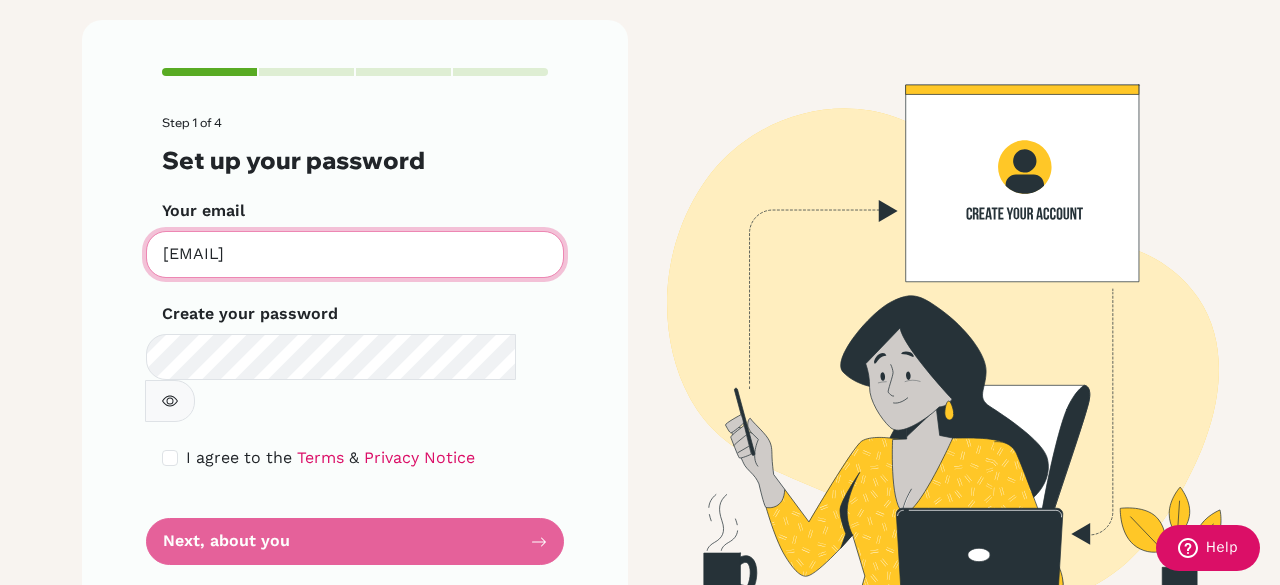 click on "francessawijaya@sekolahciputra.sch.id" at bounding box center [355, 254] 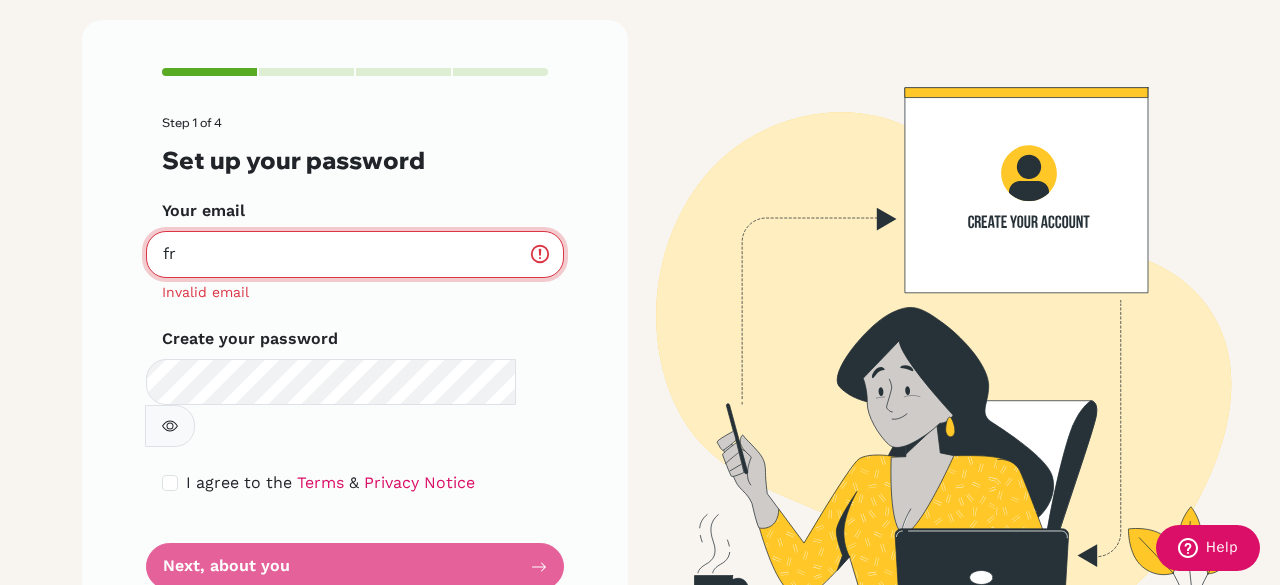 type on "f" 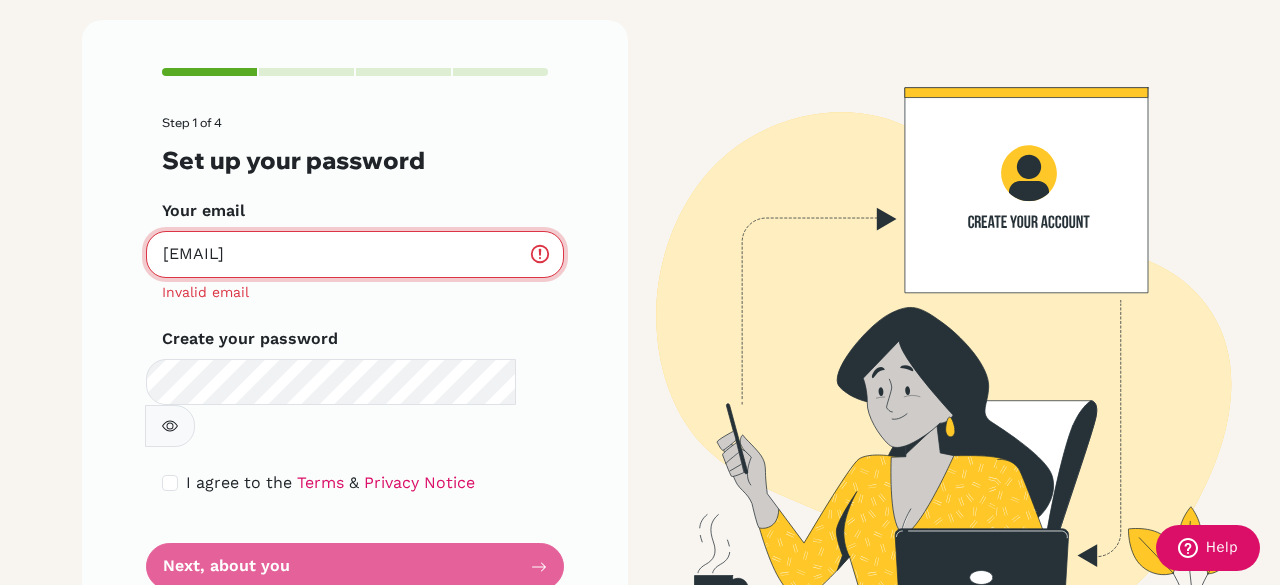 type on "francessawijaya@sekolahciputra.sch.id" 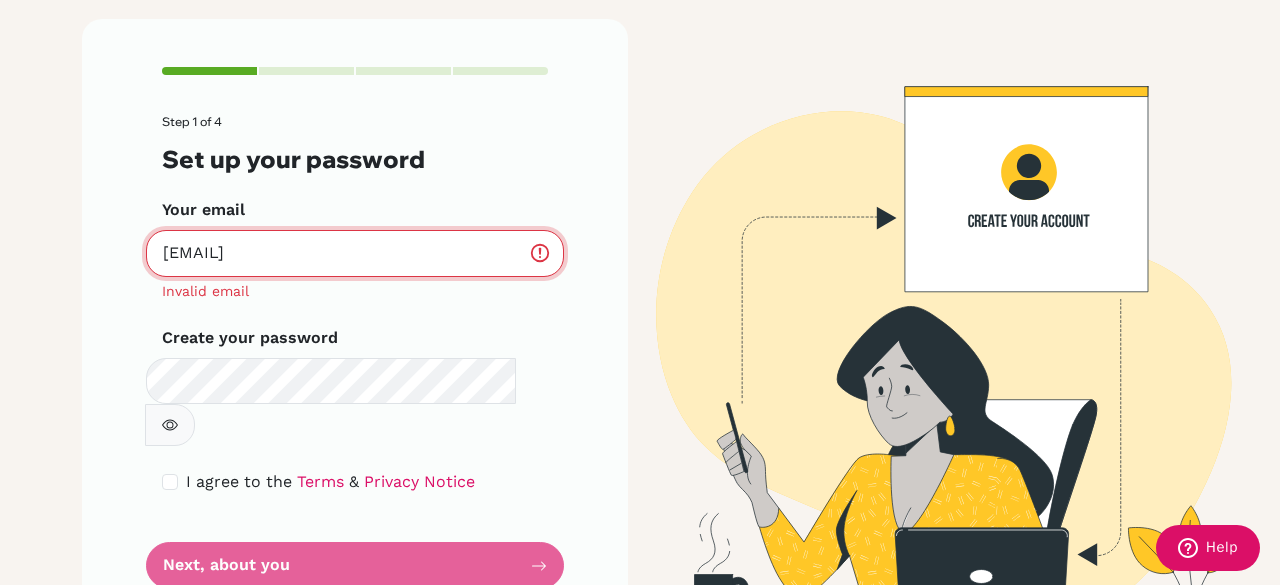 drag, startPoint x: 472, startPoint y: 250, endPoint x: 107, endPoint y: 259, distance: 365.11093 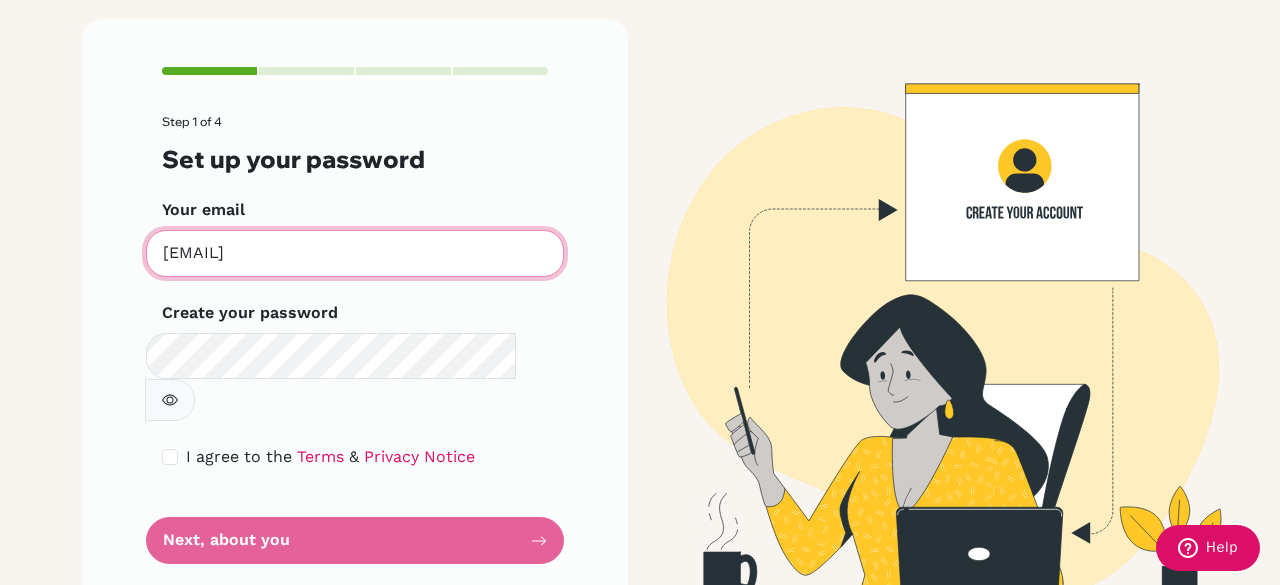 scroll, scrollTop: 113, scrollLeft: 0, axis: vertical 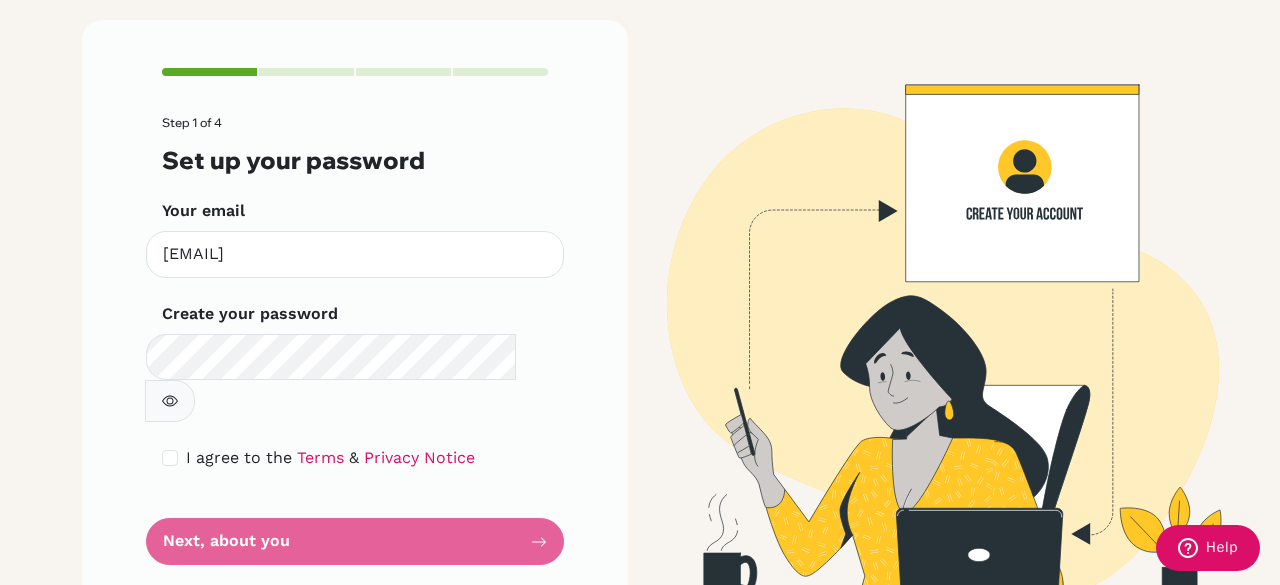 click on "Step 1 of 4
Set up your password
Your email
francessawijaya@sekolahciputra.sch.id
Invalid email
Create your password
Make sure it's at least 6 characters
I agree to the
Terms
&
Privacy Notice
Next, about you" at bounding box center [355, 340] 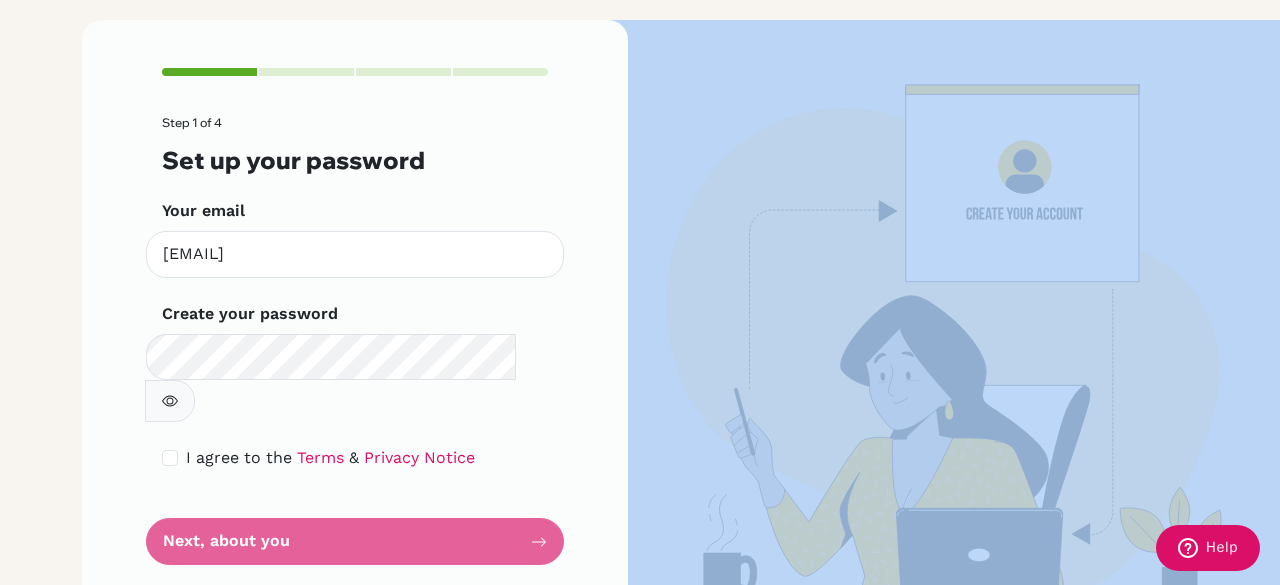 click on "Step 1 of 4
Set up your password
Your email
francessawijaya@sekolahciputra.sch.id
Invalid email
Create your password
Make sure it's at least 6 characters
I agree to the
Terms
&
Privacy Notice
Next, about you" at bounding box center [355, 340] 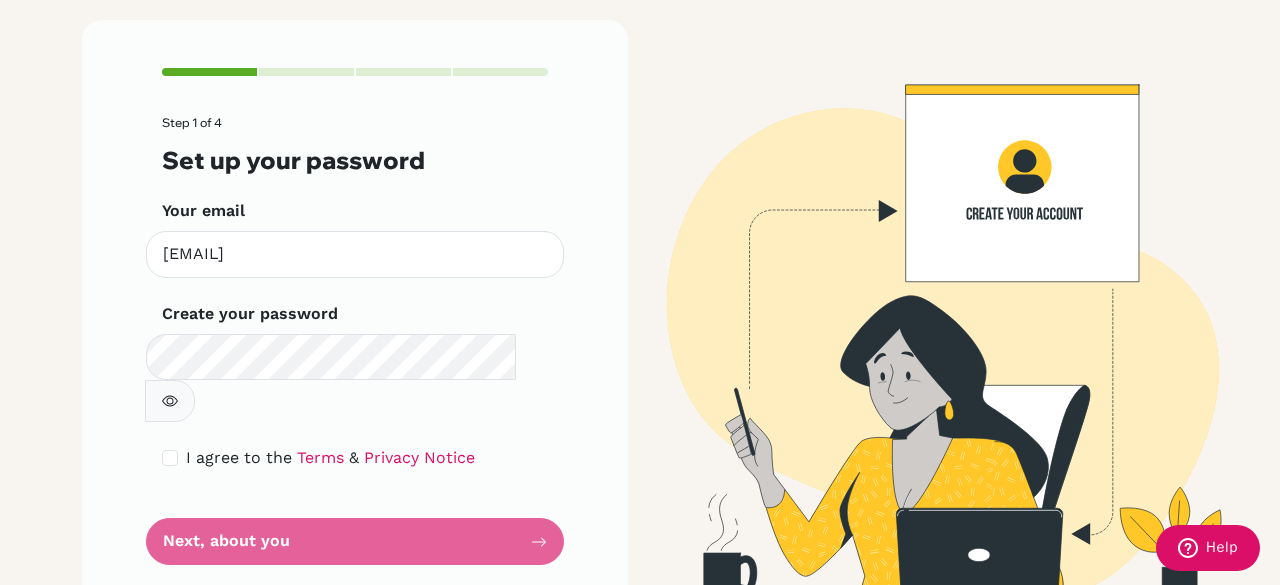 click on "Step 1 of 4
Set up your password
Your email
francessawijaya@sekolahciputra.sch.id
Invalid email
Create your password
Make sure it's at least 6 characters
I agree to the
Terms
&
Privacy Notice
Next, about you" at bounding box center [355, 316] 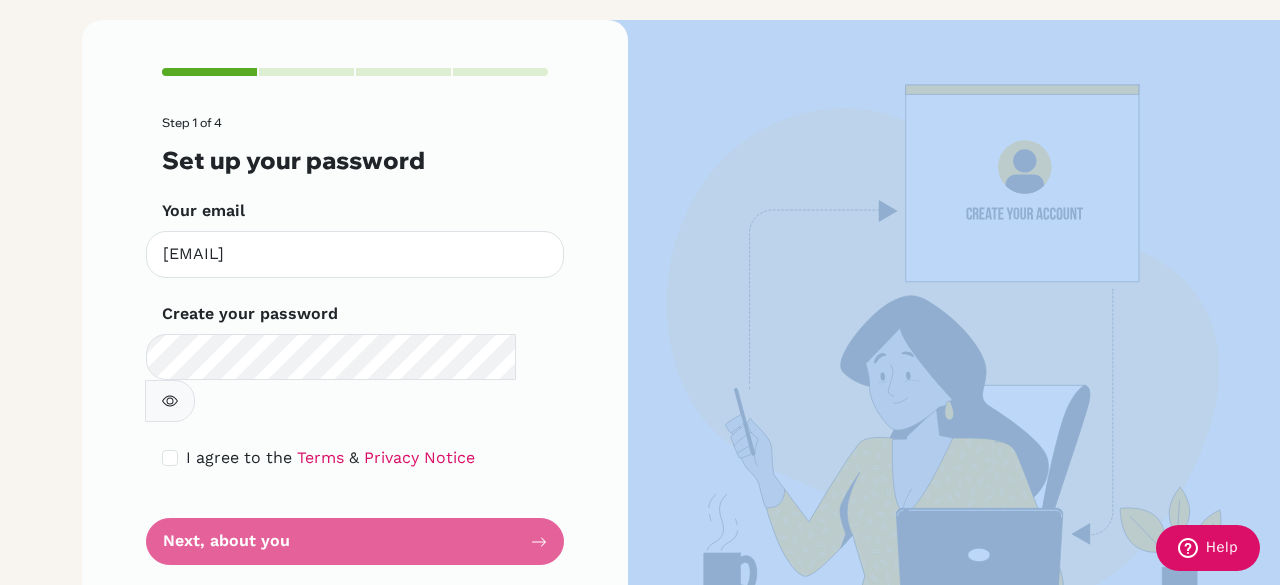 click on "Step 1 of 4
Set up your password
Your email
francessawijaya@sekolahciputra.sch.id
Invalid email
Create your password
Make sure it's at least 6 characters
I agree to the
Terms
&
Privacy Notice
Next, about you" at bounding box center (355, 340) 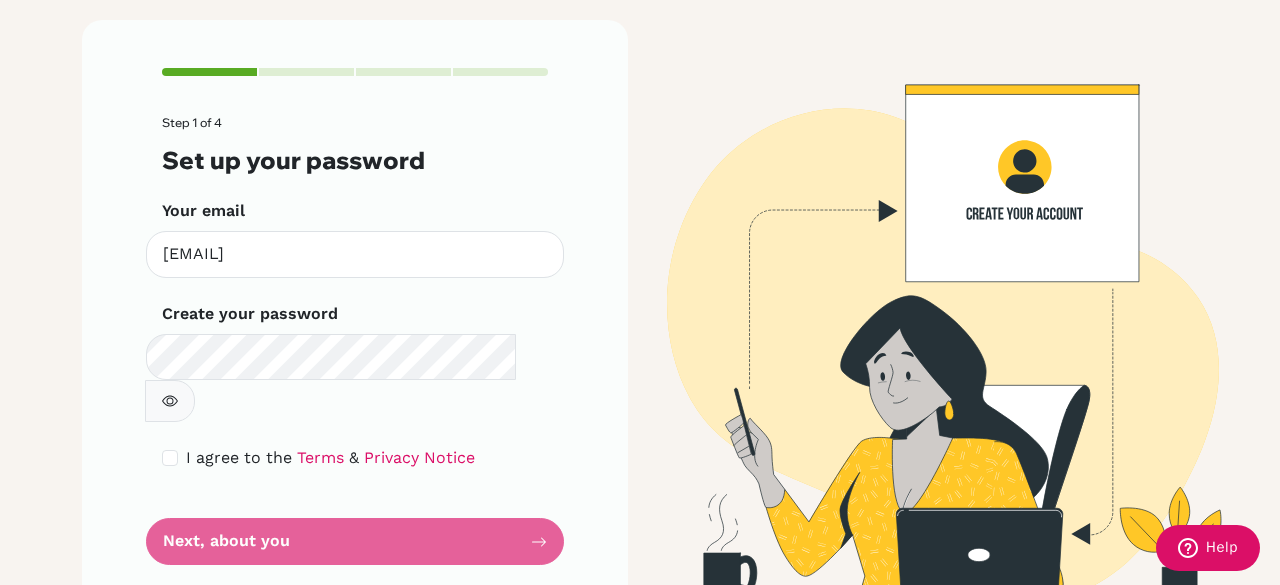 click on "Step 1 of 4
Set up your password
Your email
francessawijaya@sekolahciputra.sch.id
Invalid email
Create your password
Make sure it's at least 6 characters
I agree to the
Terms
&
Privacy Notice
Next, about you" at bounding box center (355, 340) 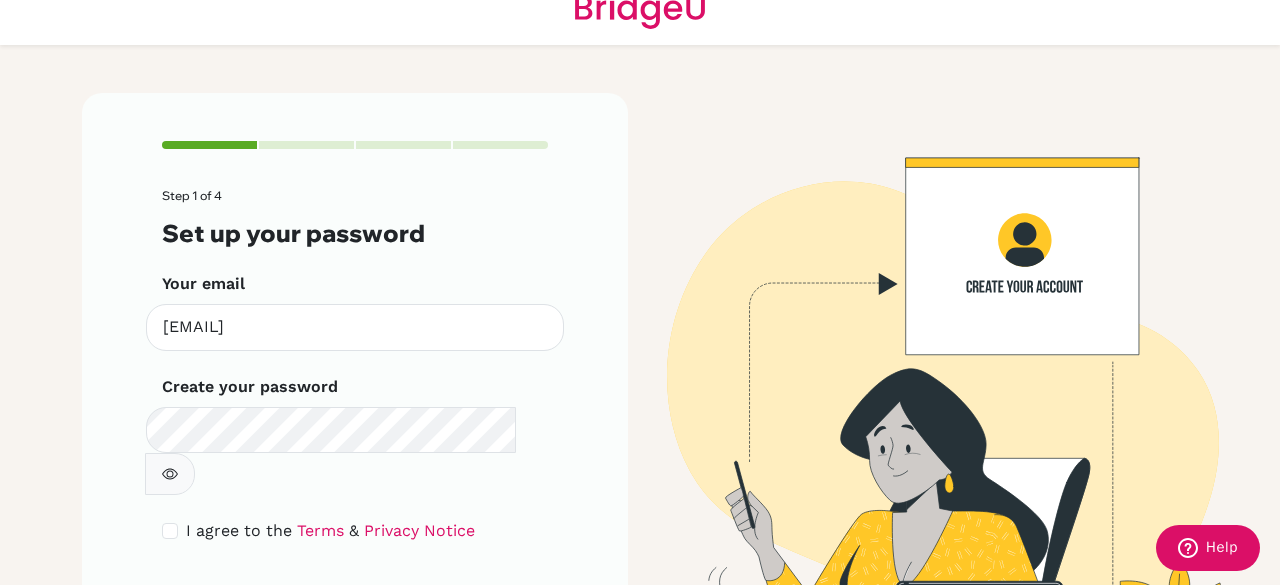 scroll, scrollTop: 113, scrollLeft: 0, axis: vertical 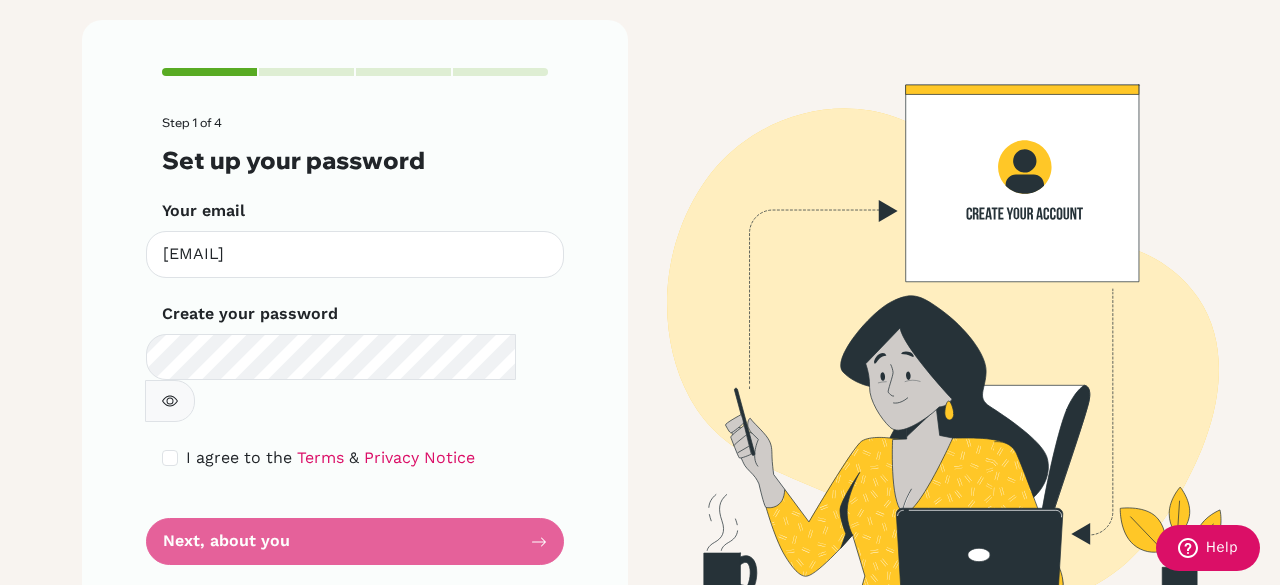 click on "Step 1 of 4
Set up your password
Your email
francessawijaya@sekolahciputra.sch.id
Invalid email
Create your password
Make sure it's at least 6 characters
I agree to the
Terms
&
Privacy Notice
Next, about you" at bounding box center (355, 340) 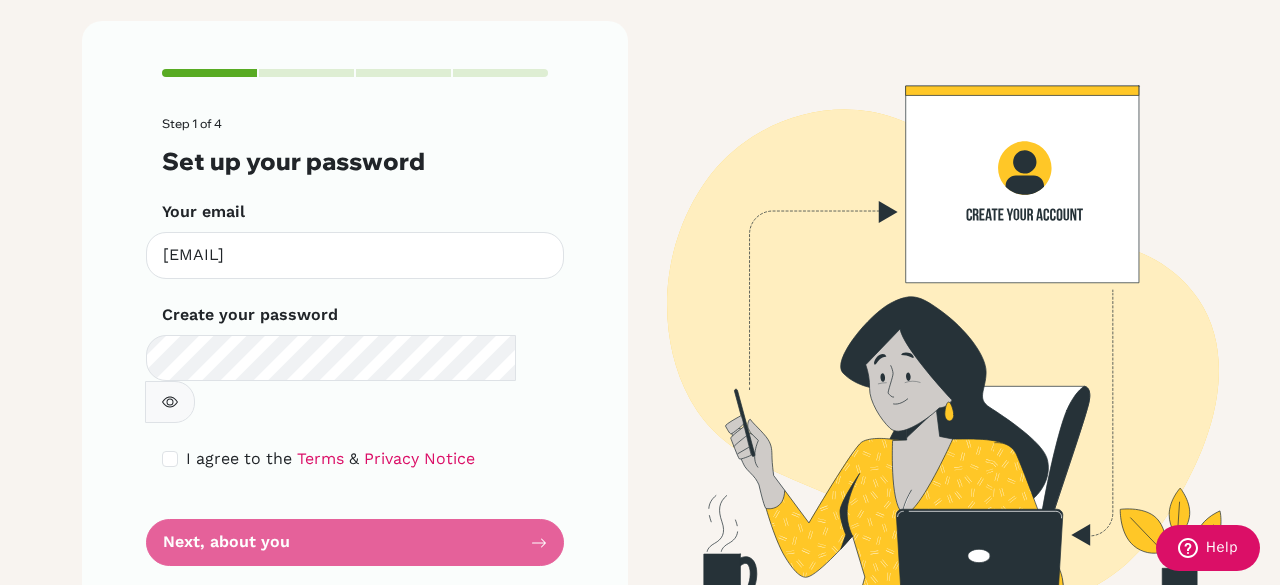 click on "Step 1 of 4
Set up your password
Your email
francessawijaya@sekolahciputra.sch.id
Invalid email
Create your password
Make sure it's at least 6 characters
I agree to the
Terms
&
Privacy Notice
Next, about you" at bounding box center (355, 341) 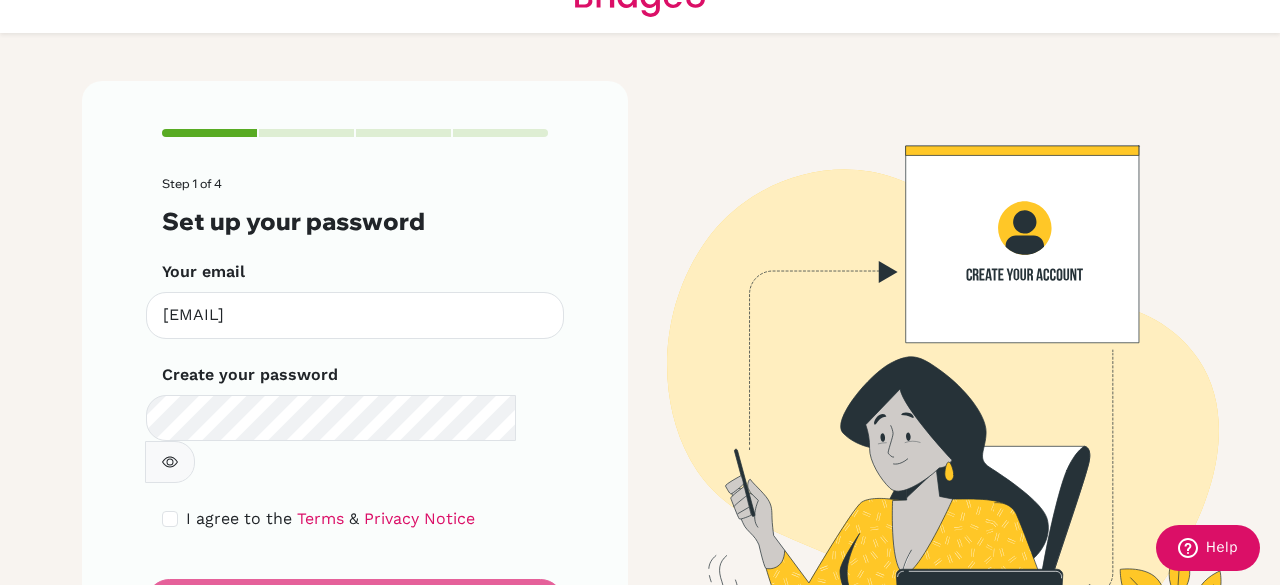 scroll, scrollTop: 113, scrollLeft: 0, axis: vertical 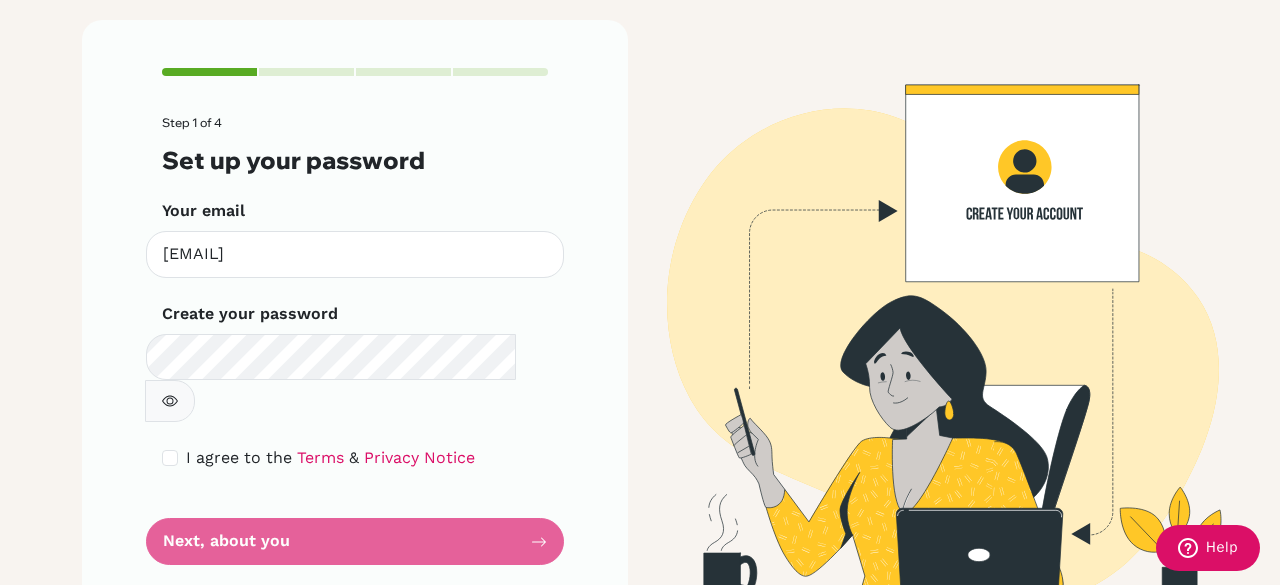 click on "Step 1 of 4
Set up your password
Your email
francessawijaya@sekolahciputra.sch.id
Invalid email
Create your password
Make sure it's at least 6 characters
I agree to the
Terms
&
Privacy Notice
Next, about you" at bounding box center [355, 340] 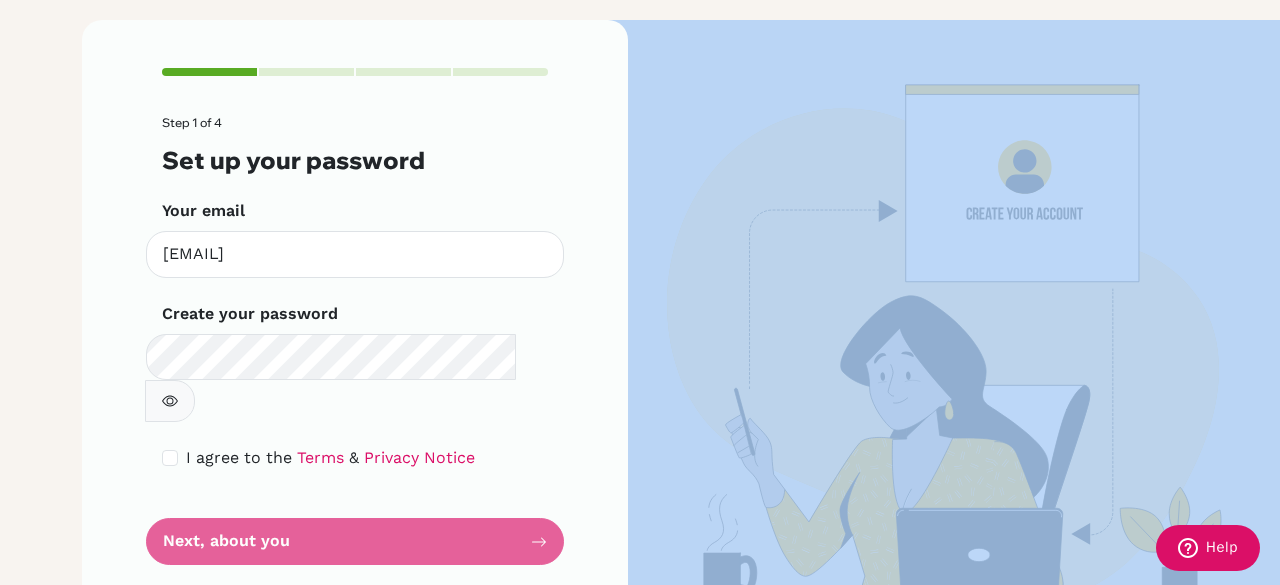 click on "Step 1 of 4
Set up your password
Your email
francessawijaya@sekolahciputra.sch.id
Invalid email
Create your password
Make sure it's at least 6 characters
I agree to the
Terms
&
Privacy Notice
Next, about you" at bounding box center (355, 316) 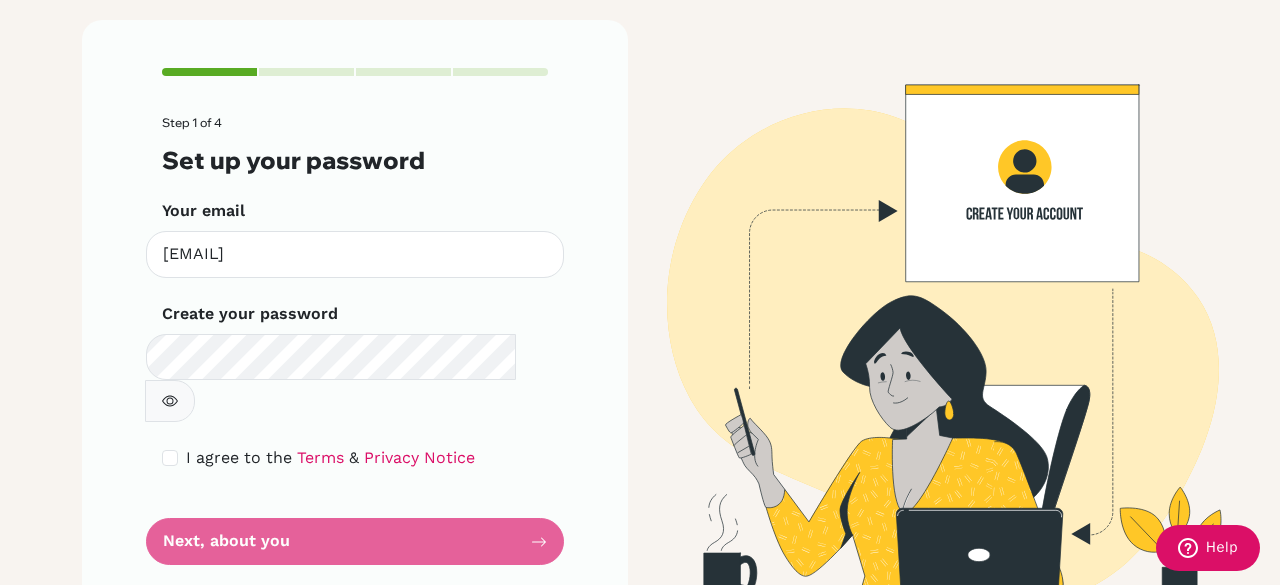 click on "Step 1 of 4
Set up your password
Your email
francessawijaya@sekolahciputra.sch.id
Invalid email
Create your password
Make sure it's at least 6 characters
I agree to the
Terms
&
Privacy Notice
Next, about you" at bounding box center (355, 340) 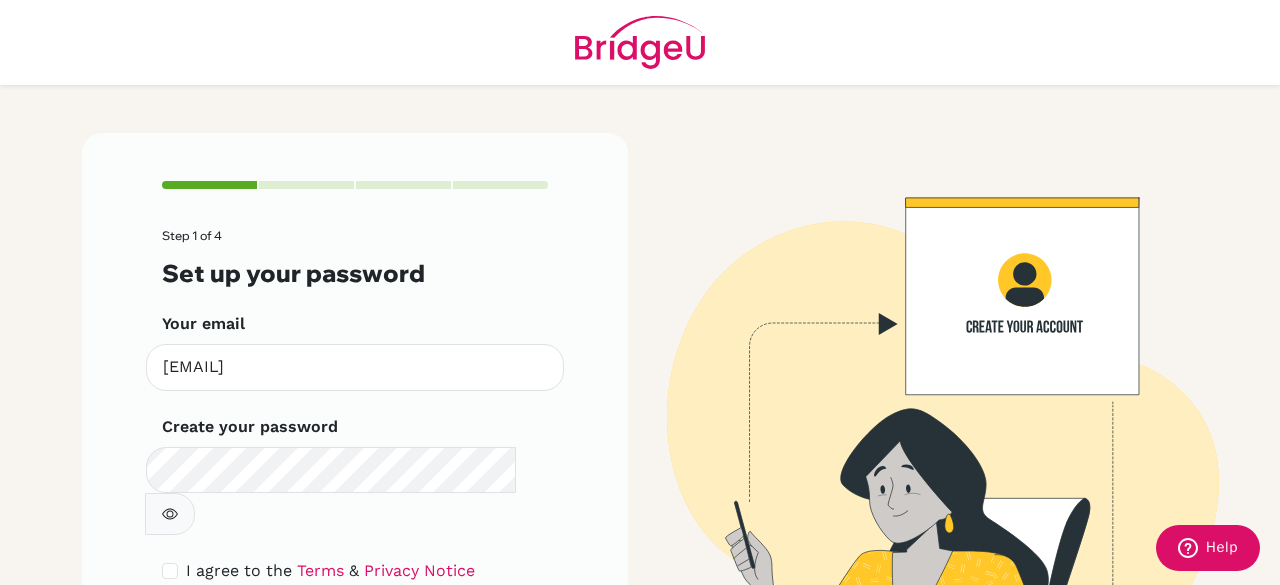 scroll, scrollTop: 113, scrollLeft: 0, axis: vertical 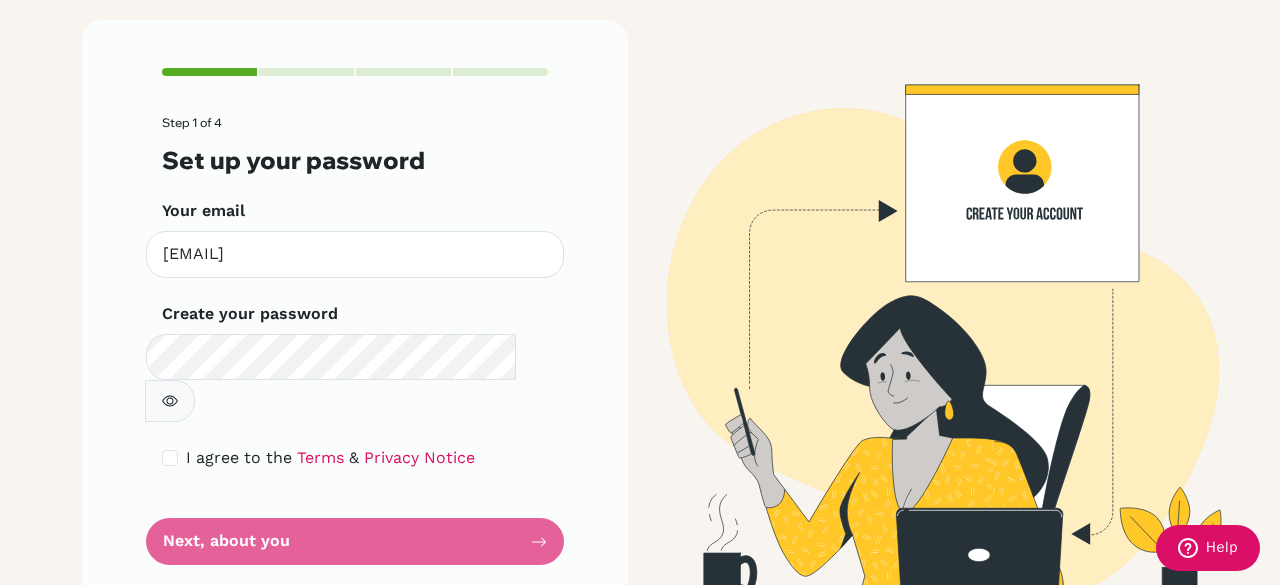 click on "Step 1 of 4
Set up your password
Your email
francessawijaya@sekolahciputra.sch.id
Invalid email
Create your password
Make sure it's at least 6 characters
I agree to the
Terms
&
Privacy Notice
Next, about you" at bounding box center [355, 340] 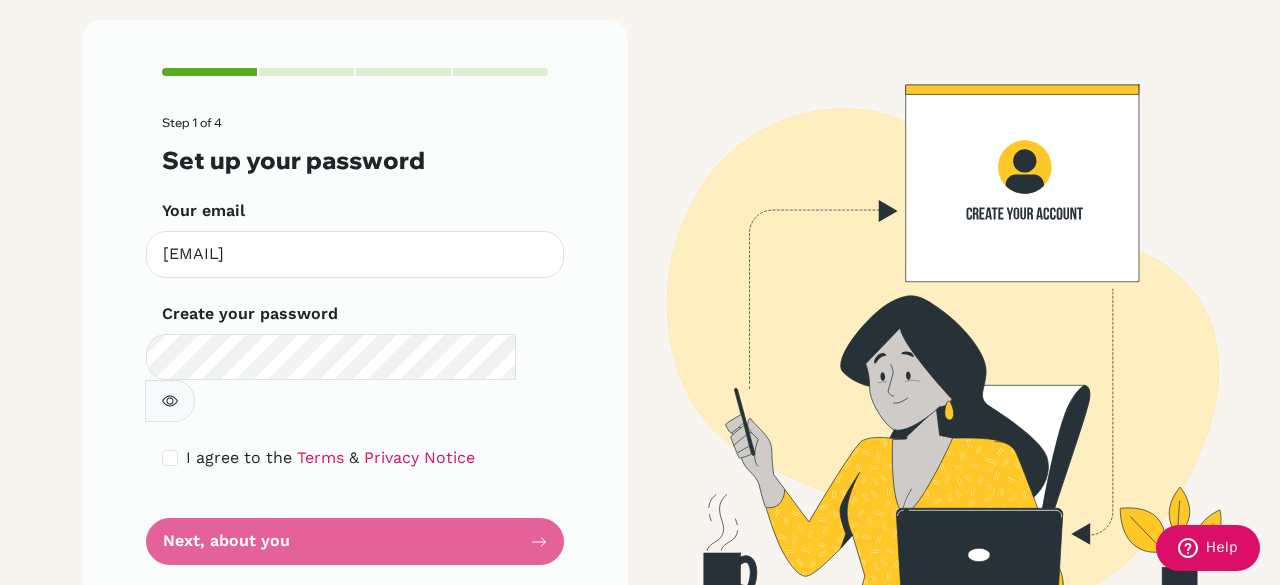 click on "Step 1 of 4
Set up your password
Your email
francessawijaya@sekolahciputra.sch.id
Invalid email
Create your password
Make sure it's at least 6 characters
I agree to the
Terms
&
Privacy Notice
Next, about you" at bounding box center (355, 316) 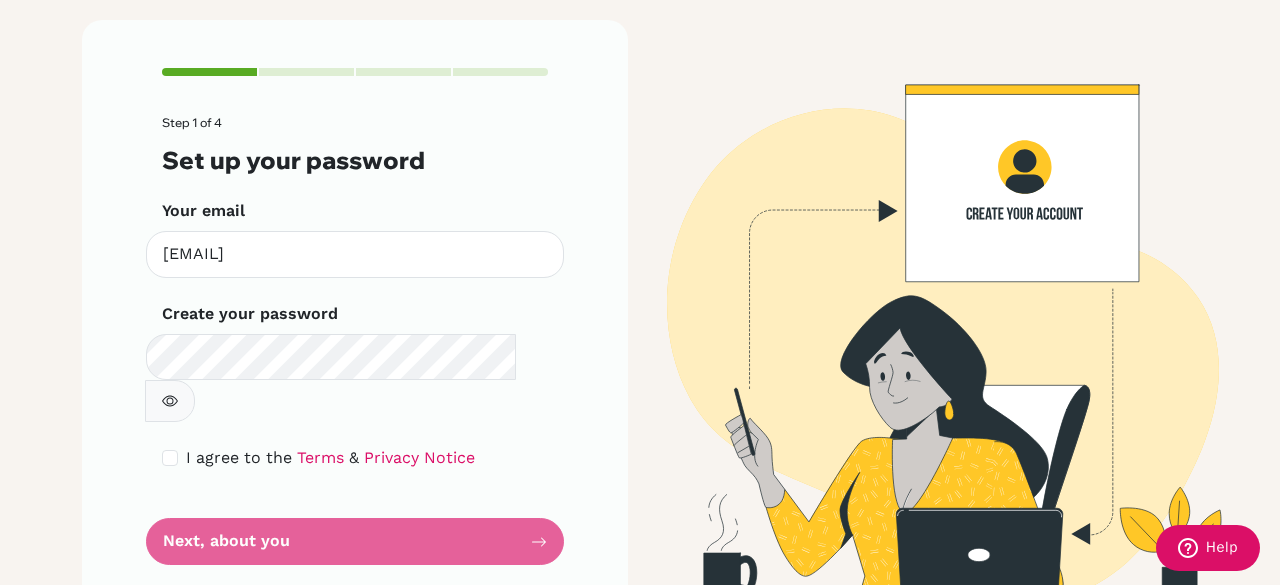 click on "Step 1 of 4
Set up your password
Your email
francessawijaya@sekolahciputra.sch.id
Invalid email
Create your password
Make sure it's at least 6 characters
I agree to the
Terms
&
Privacy Notice
Next, about you" at bounding box center (355, 340) 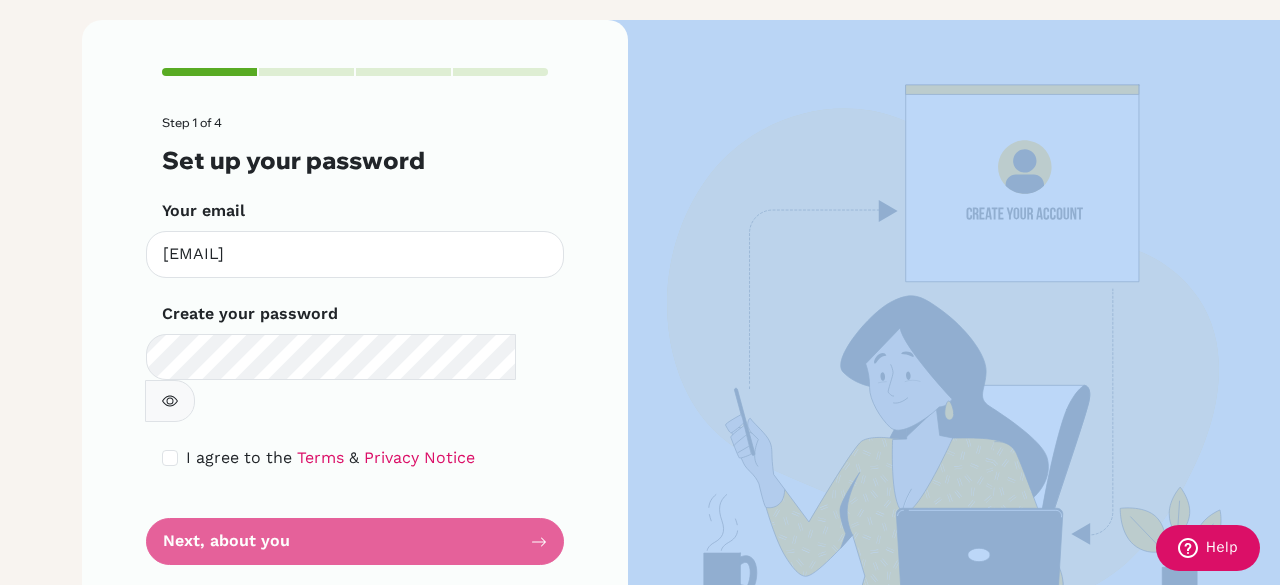 click on "Step 1 of 4
Set up your password
Your email
francessawijaya@sekolahciputra.sch.id
Invalid email
Create your password
Make sure it's at least 6 characters
I agree to the
Terms
&
Privacy Notice
Next, about you" at bounding box center [355, 340] 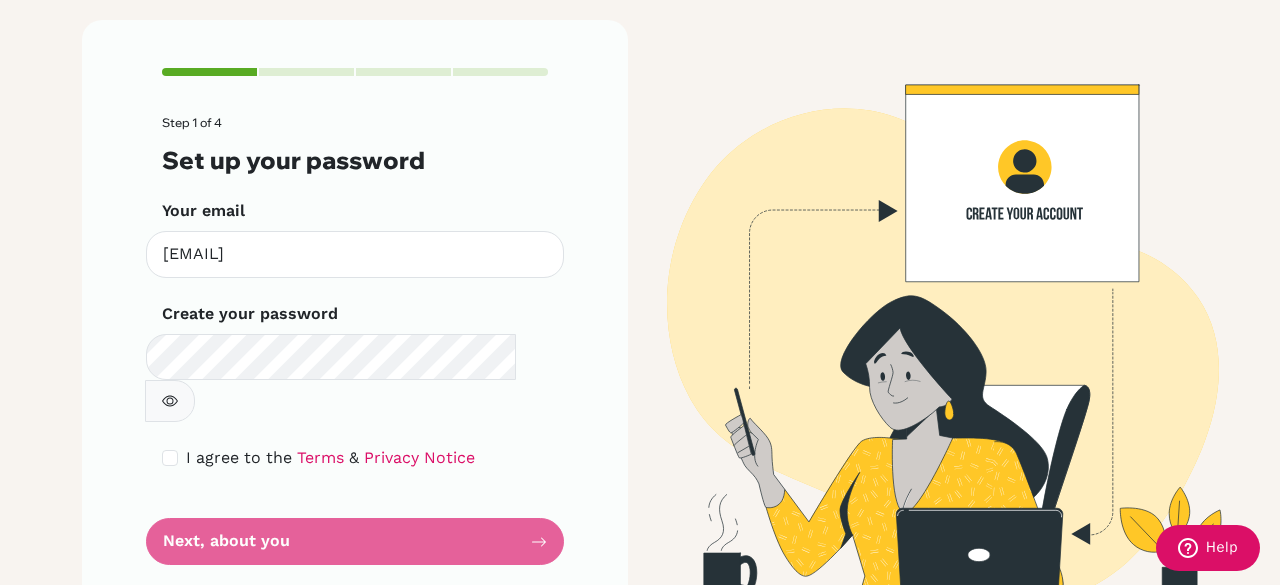 click on "Step 1 of 4
Set up your password
Your email
francessawijaya@sekolahciputra.sch.id
Invalid email
Create your password
Make sure it's at least 6 characters
I agree to the
Terms
&
Privacy Notice
Next, about you" at bounding box center (355, 316) 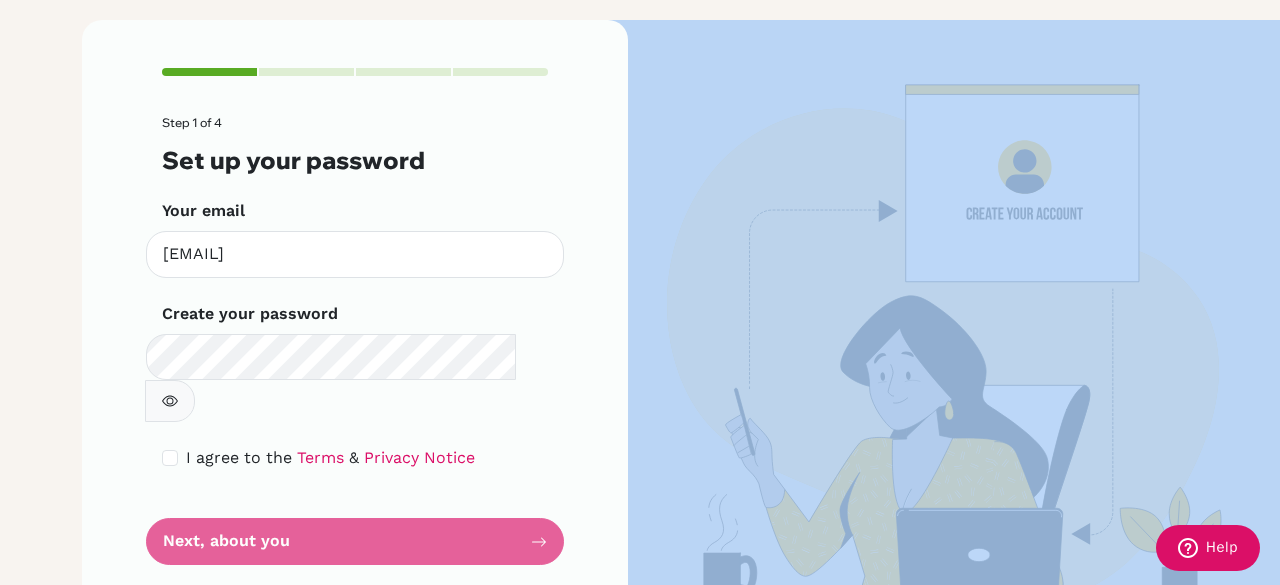 click on "Step 1 of 4
Set up your password
Your email
francessawijaya@sekolahciputra.sch.id
Invalid email
Create your password
Make sure it's at least 6 characters
I agree to the
Terms
&
Privacy Notice
Next, about you" at bounding box center (355, 316) 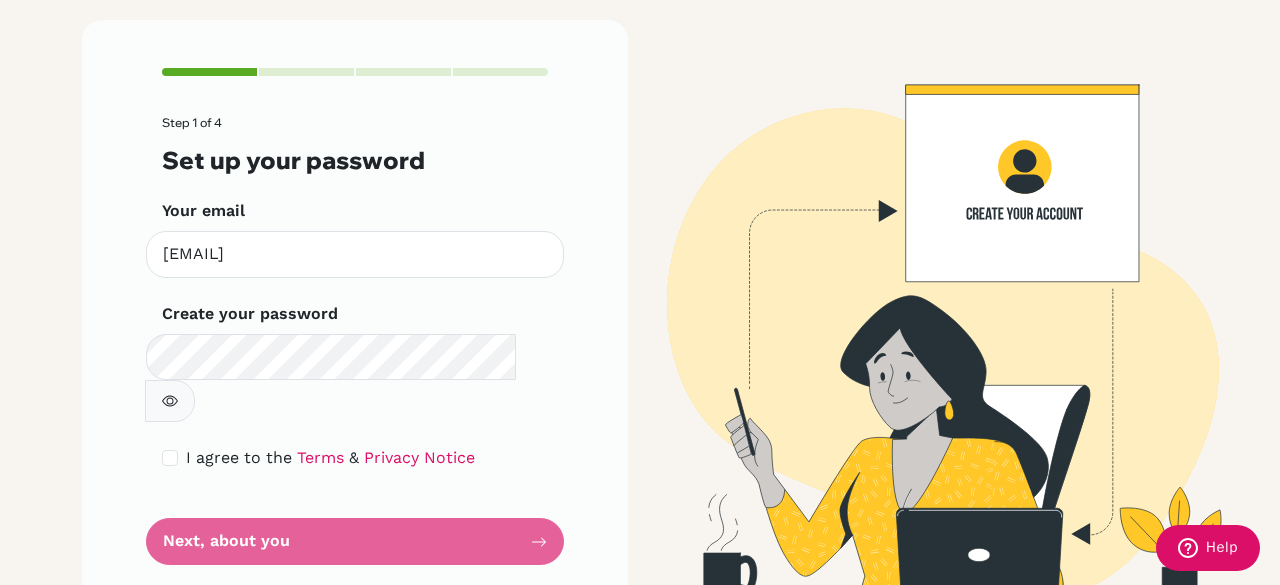 click at bounding box center (306, 72) 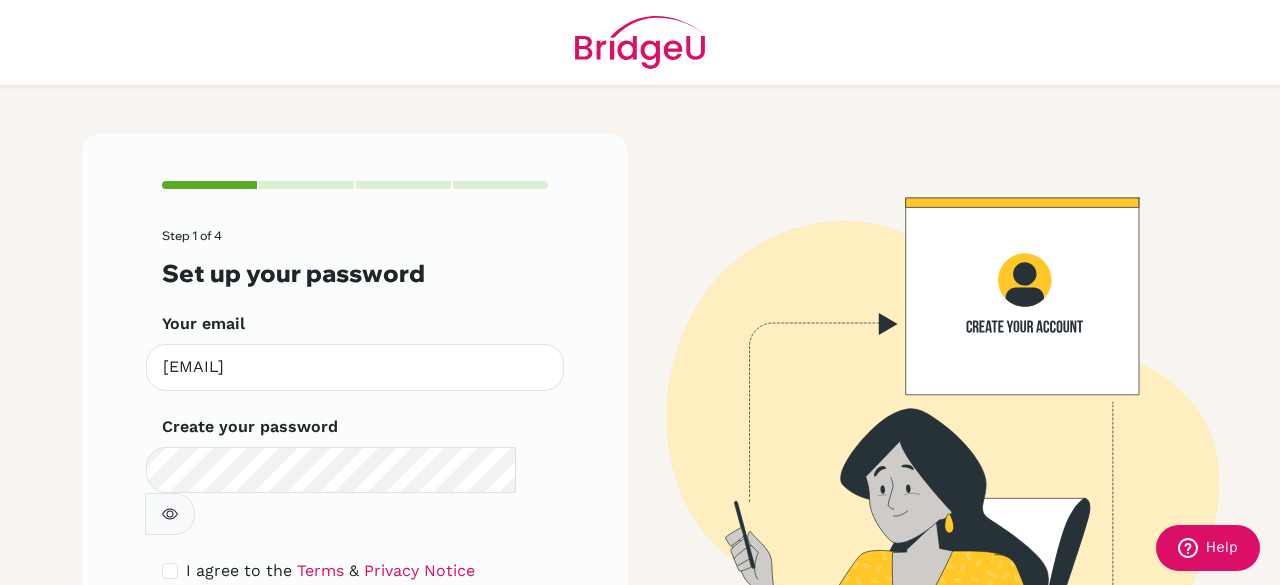 scroll, scrollTop: 113, scrollLeft: 0, axis: vertical 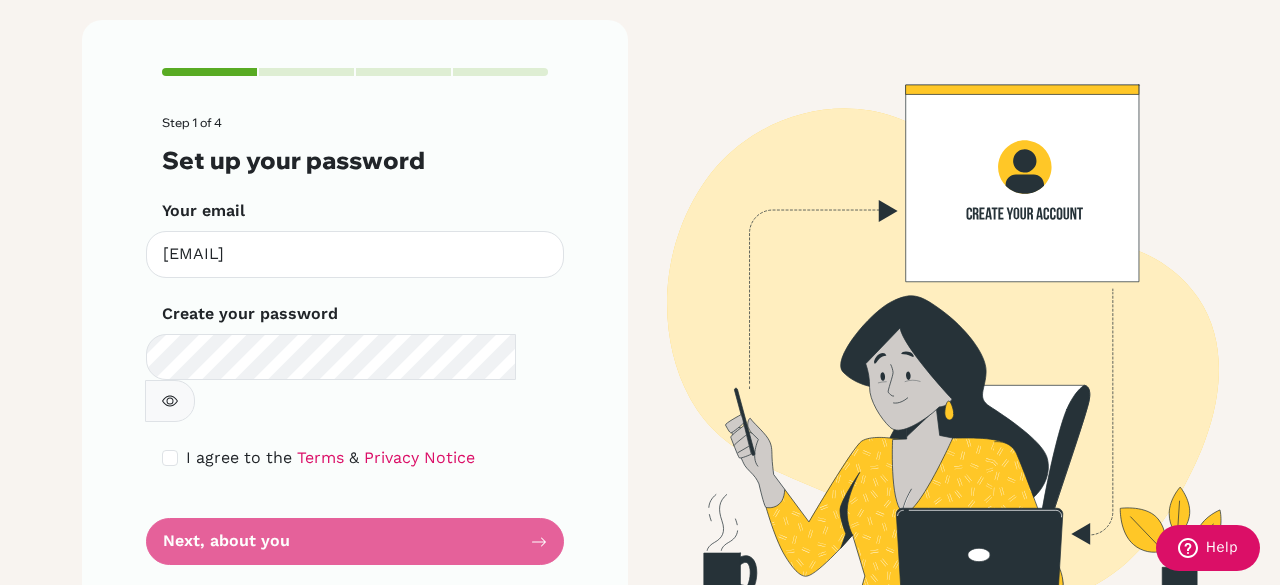 click on "Step 1 of 4
Set up your password
Your email
francessawijaya@sekolahciputra.sch.id
Invalid email
Create your password
Make sure it's at least 6 characters
I agree to the
Terms
&
Privacy Notice
Next, about you" at bounding box center [355, 340] 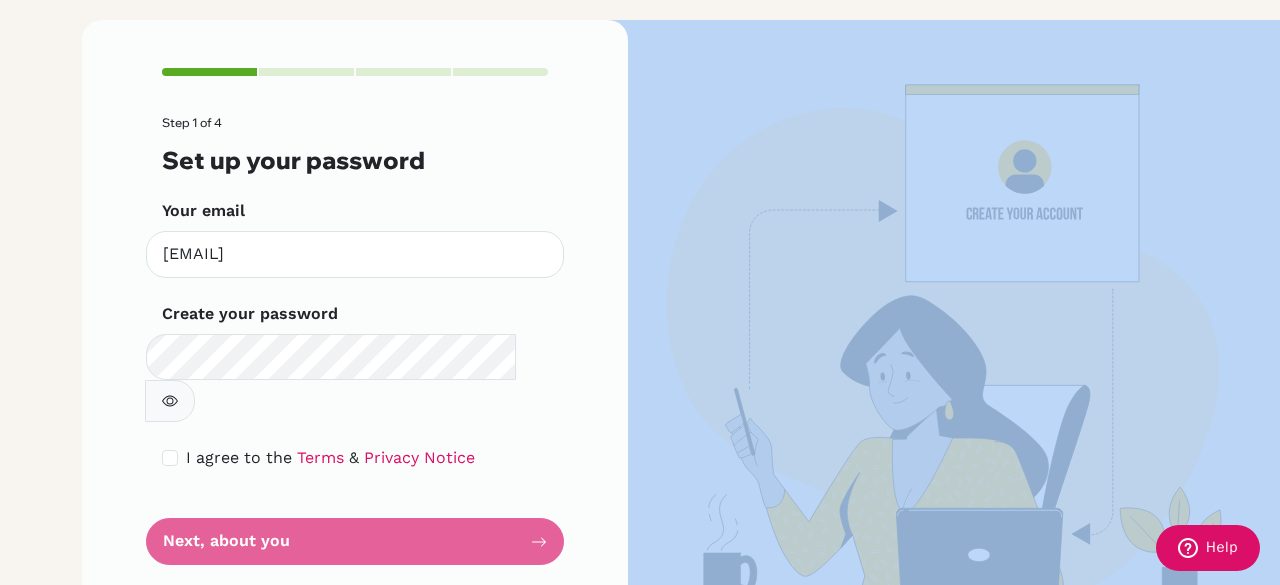 click on "Step 1 of 4
Set up your password
Your email
francessawijaya@sekolahciputra.sch.id
Invalid email
Create your password
Make sure it's at least 6 characters
I agree to the
Terms
&
Privacy Notice
Next, about you" at bounding box center (355, 340) 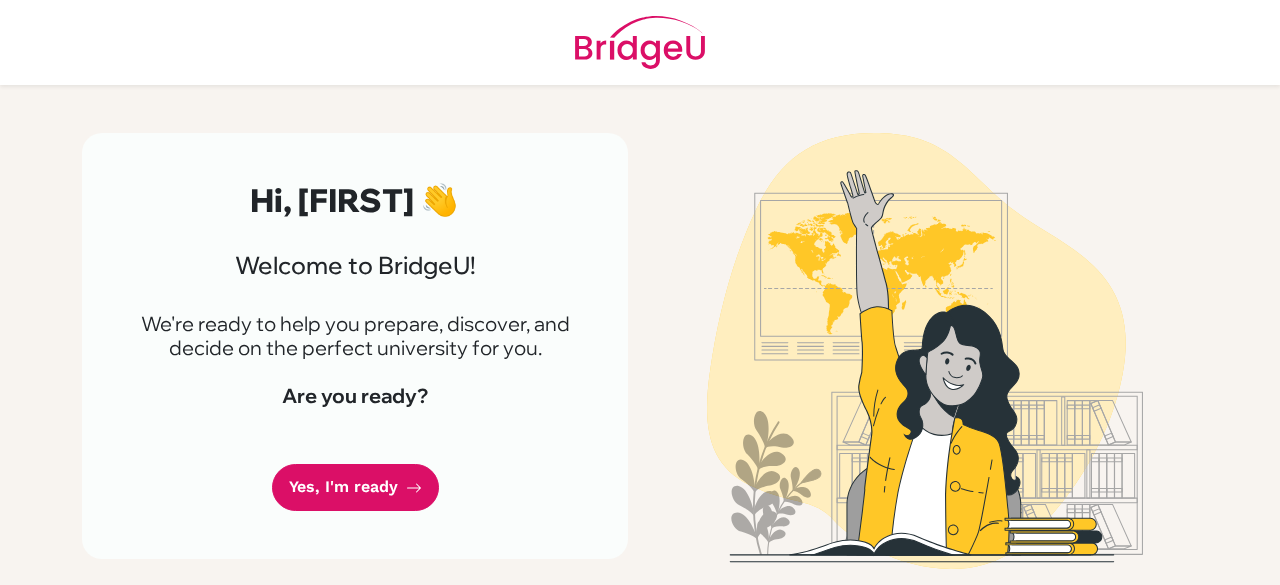 scroll, scrollTop: 0, scrollLeft: 0, axis: both 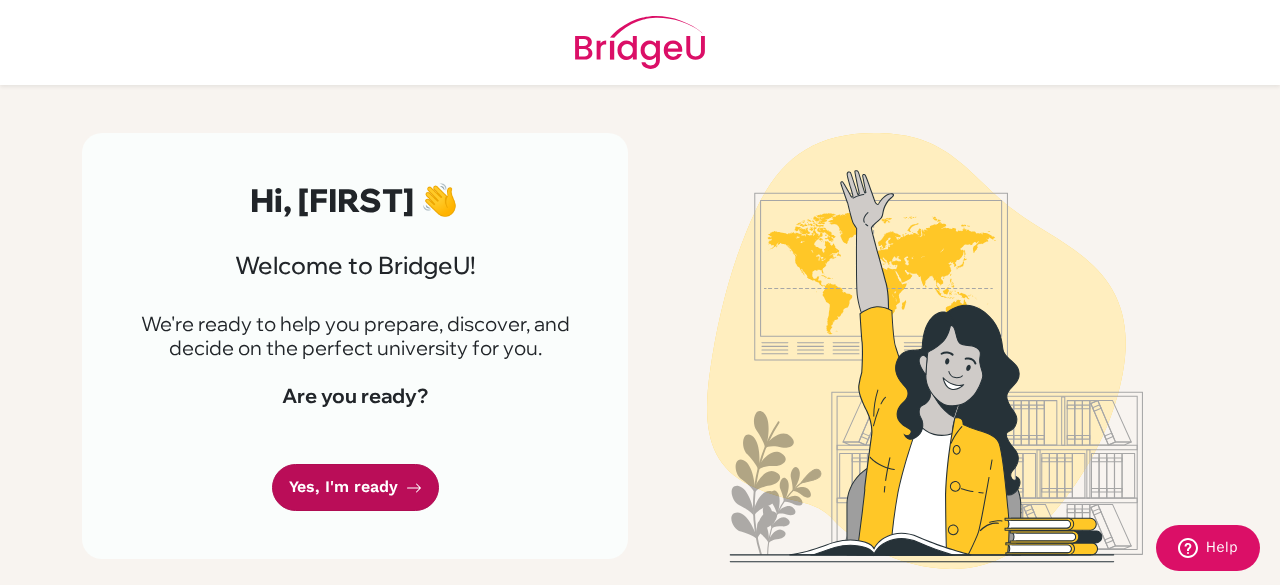 click on "Yes, I'm ready" at bounding box center (355, 487) 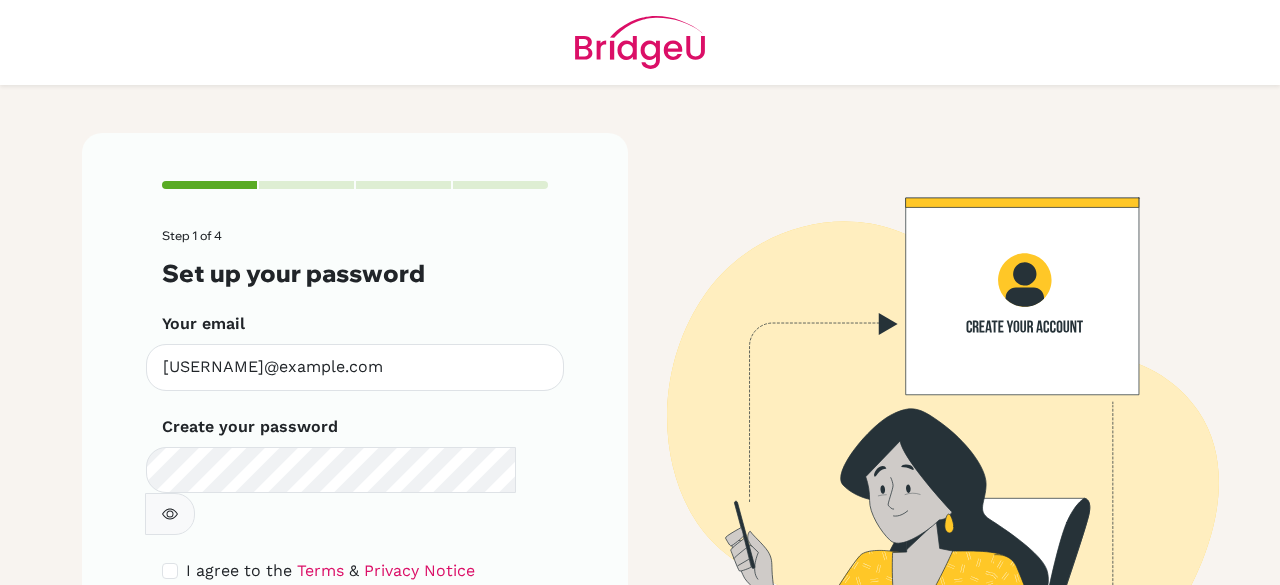 scroll, scrollTop: 0, scrollLeft: 0, axis: both 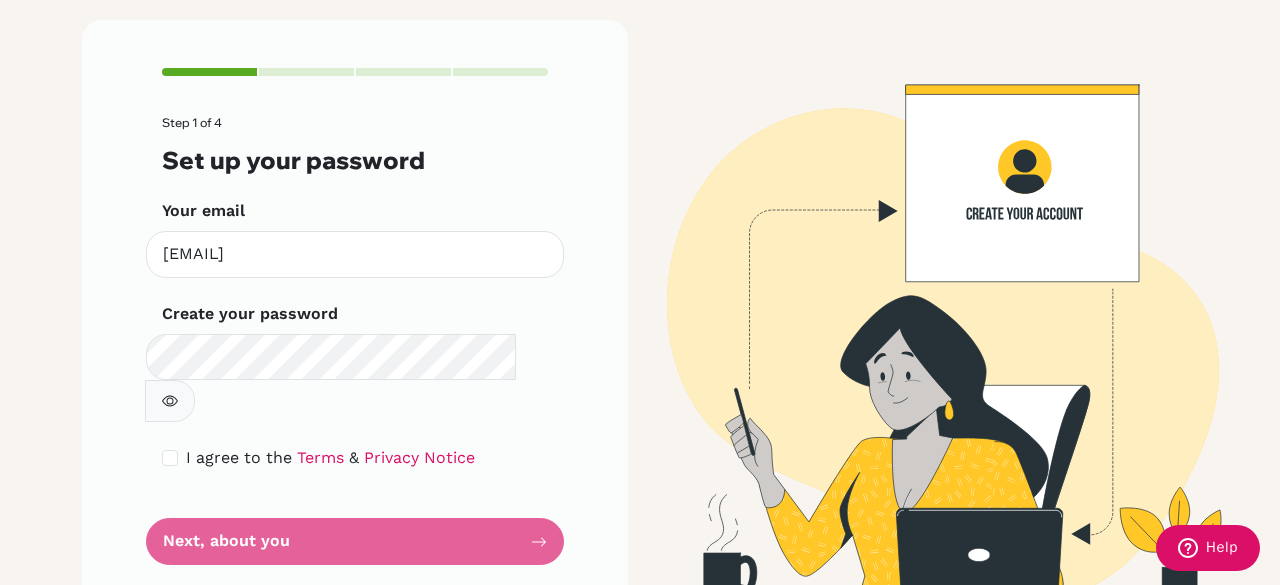 click on "Step 1 of 4
Set up your password
Your email
[EMAIL]
Invalid email
Create your password
Make sure it's at least 6 characters
I agree to the
Terms
&
Privacy Notice
Next, about you" at bounding box center (355, 316) 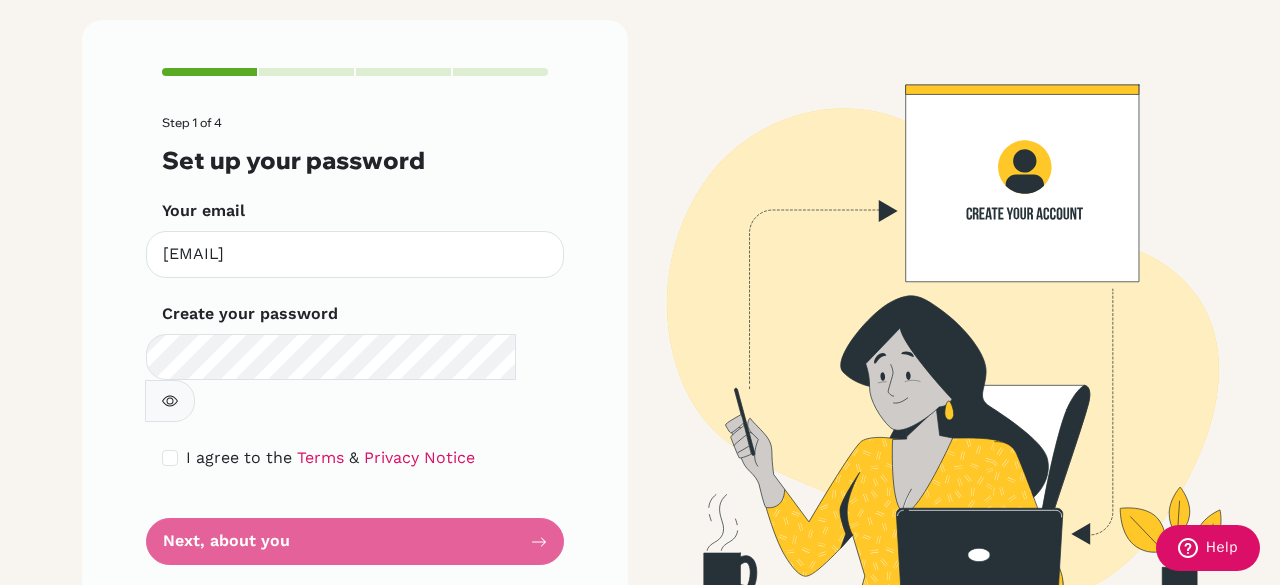 click on "Step 1 of 4
Set up your password
Your email
francessawijaya@sekolahciputra.sch.id
Invalid email
Create your password
Make sure it's at least 6 characters
I agree to the
Terms
&
Privacy Notice
Next, about you" at bounding box center [355, 316] 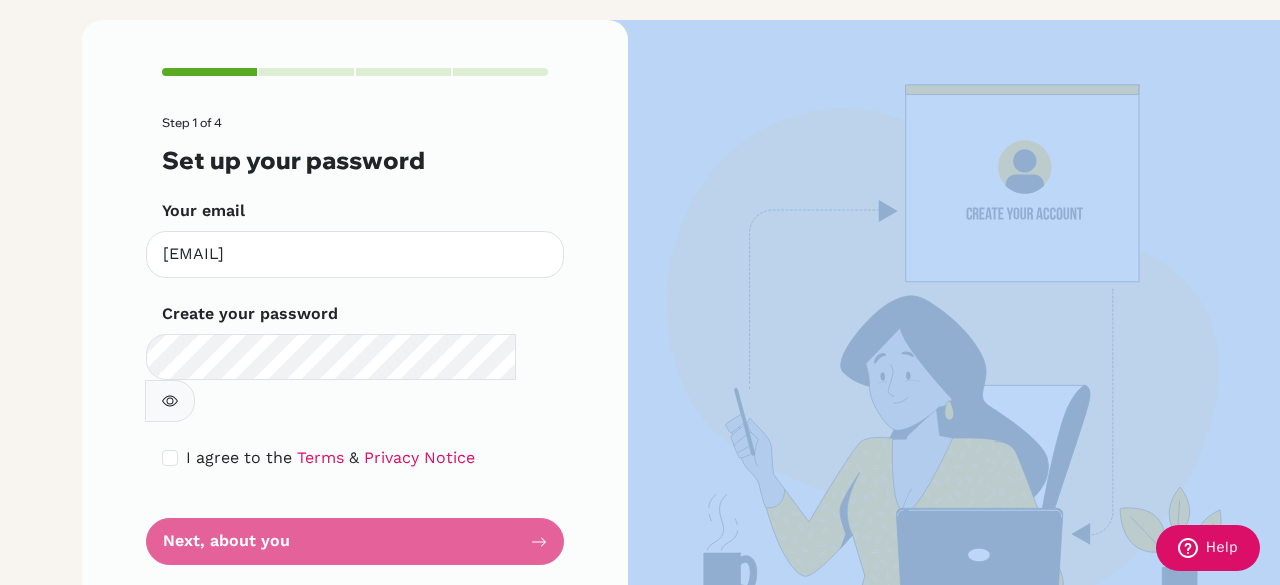 click on "Step 1 of 4
Set up your password
Your email
francessawijaya@sekolahciputra.sch.id
Invalid email
Create your password
Make sure it's at least 6 characters
I agree to the
Terms
&
Privacy Notice
Next, about you" at bounding box center [355, 316] 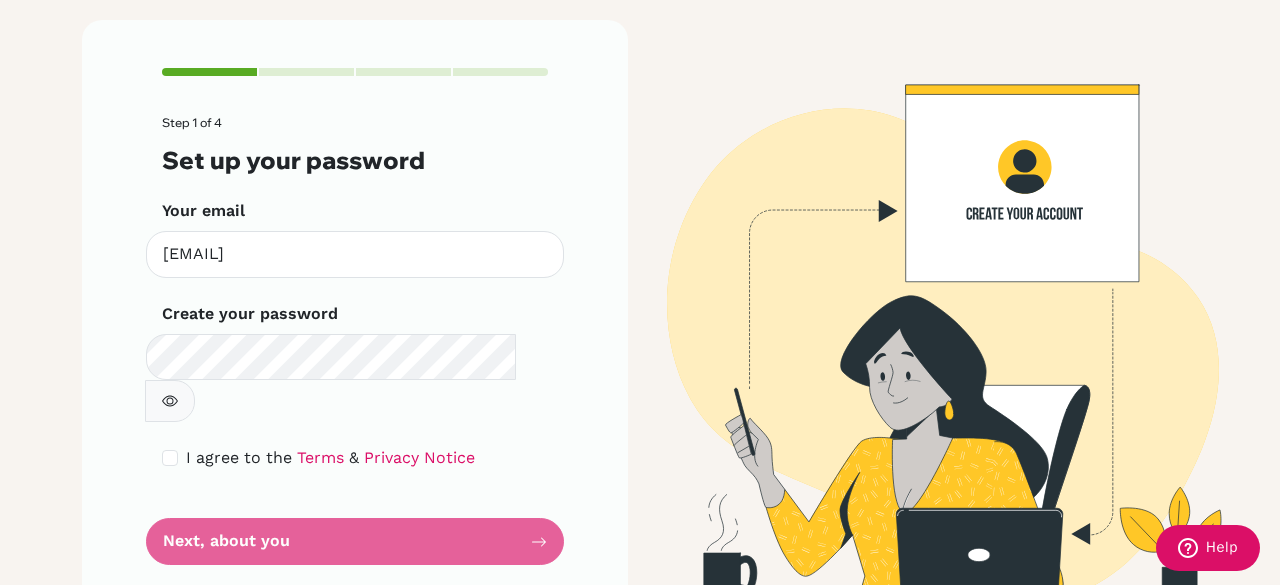 click on "Step 1 of 4
Set up your password
Your email
francessawijaya@sekolahciputra.sch.id
Invalid email
Create your password
Make sure it's at least 6 characters
I agree to the
Terms
&
Privacy Notice
Next, about you" at bounding box center (355, 316) 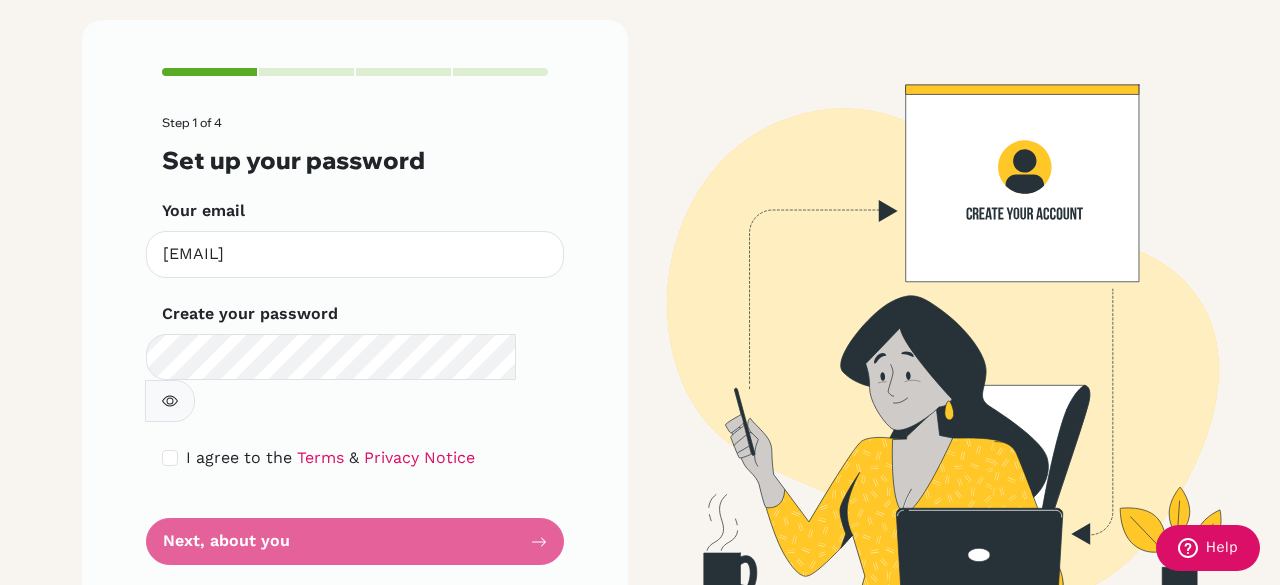 click at bounding box center [170, 401] 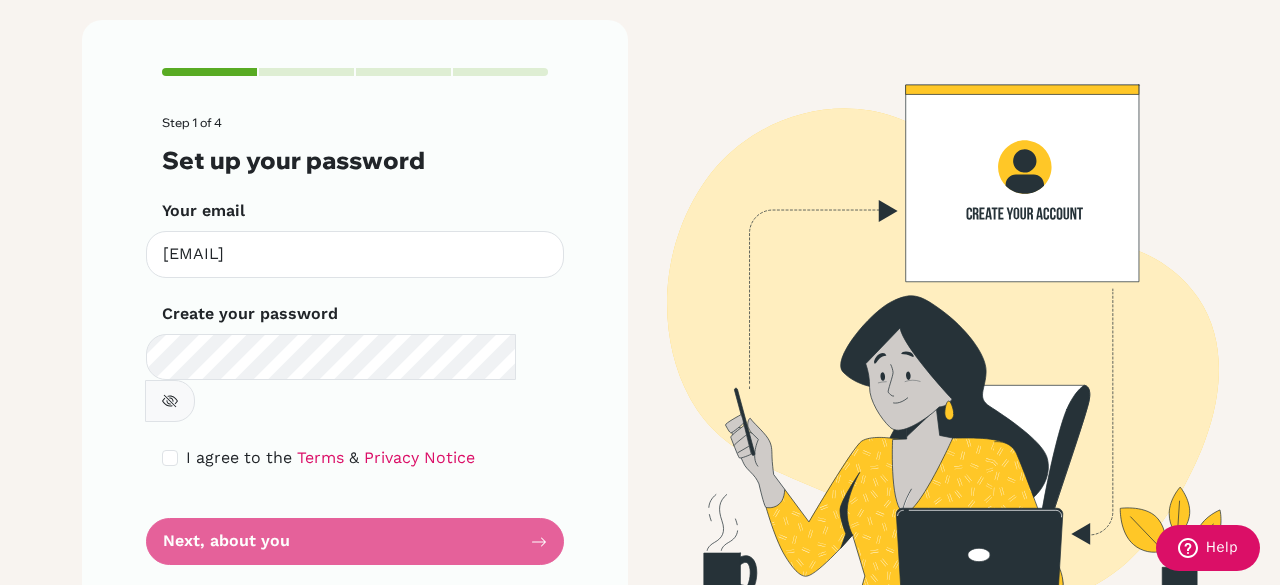 click at bounding box center [170, 401] 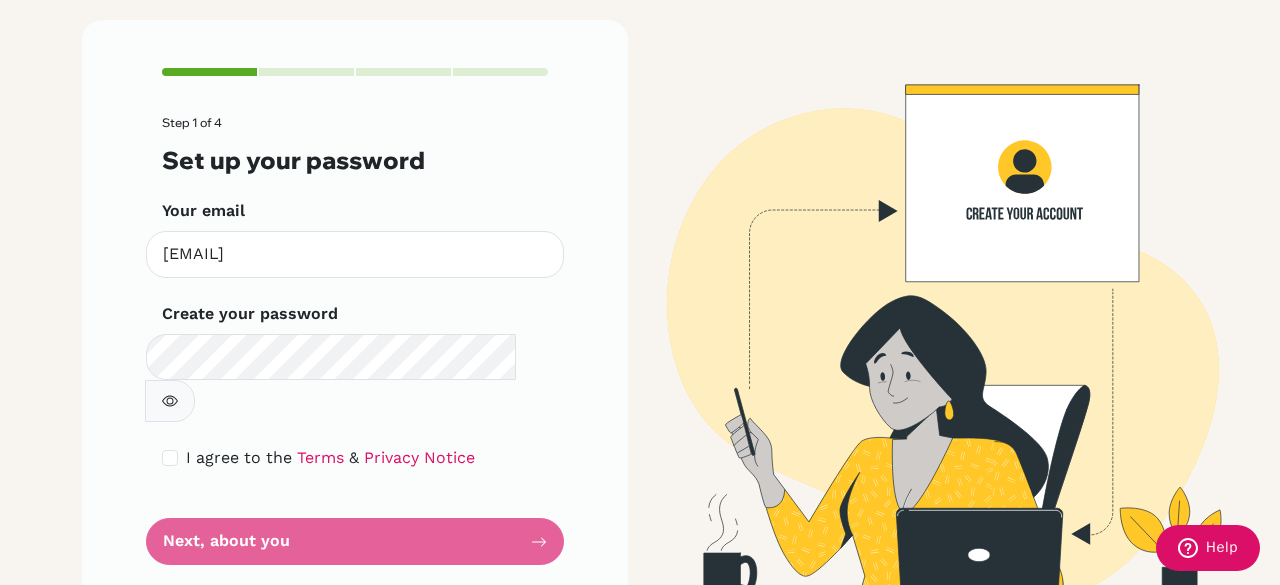 click on "Step 1 of 4
Set up your password
Your email
francessawijaya@sekolahciputra.sch.id
Invalid email
Create your password
Make sure it's at least 6 characters
I agree to the
Terms
&
Privacy Notice
Next, about you" at bounding box center (355, 340) 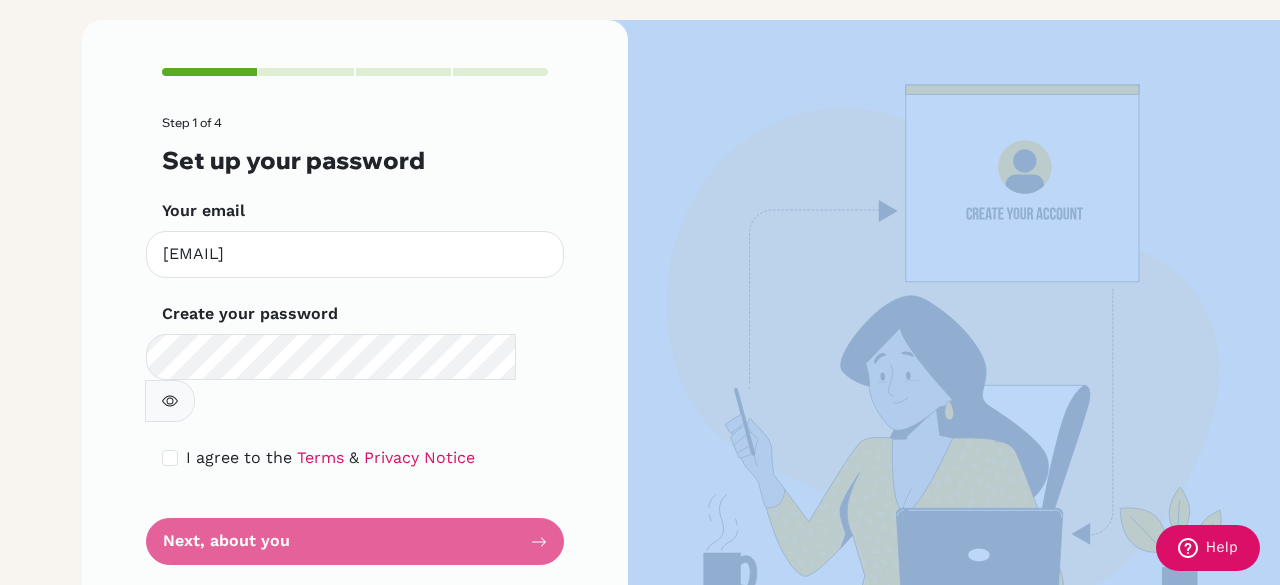 click on "Step 1 of 4
Set up your password
Your email
francessawijaya@sekolahciputra.sch.id
Invalid email
Create your password
Make sure it's at least 6 characters
I agree to the
Terms
&
Privacy Notice
Next, about you" at bounding box center (355, 340) 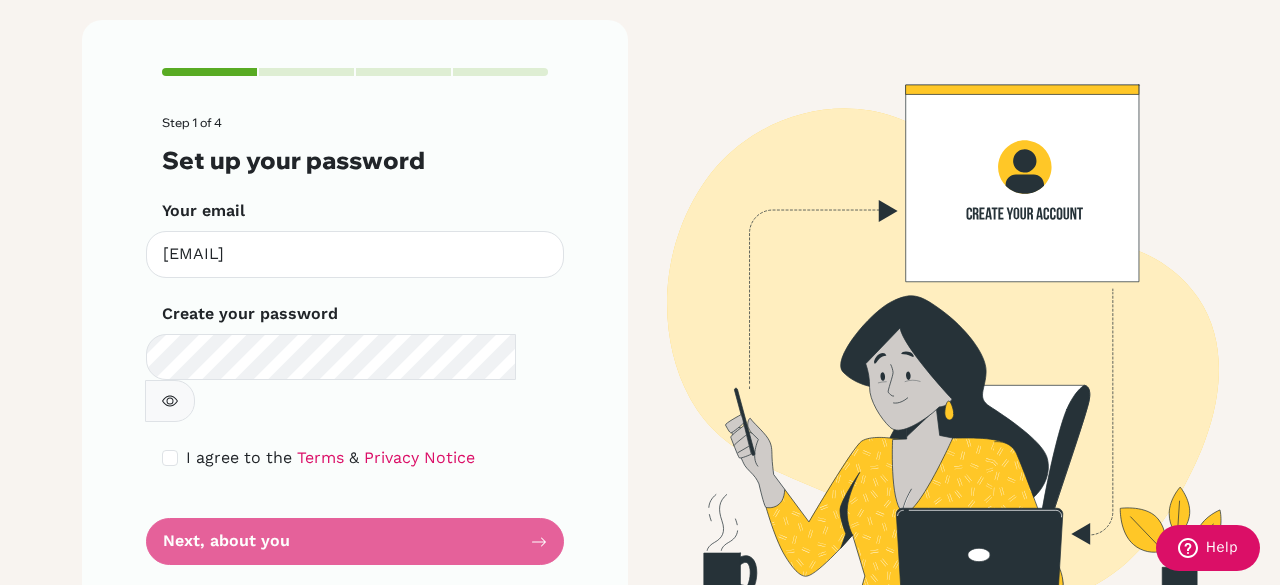 click on "Step 1 of 4
Set up your password
Your email
francessawijaya@sekolahciputra.sch.id
Invalid email
Create your password
Make sure it's at least 6 characters
I agree to the
Terms
&
Privacy Notice
Next, about you" at bounding box center [355, 316] 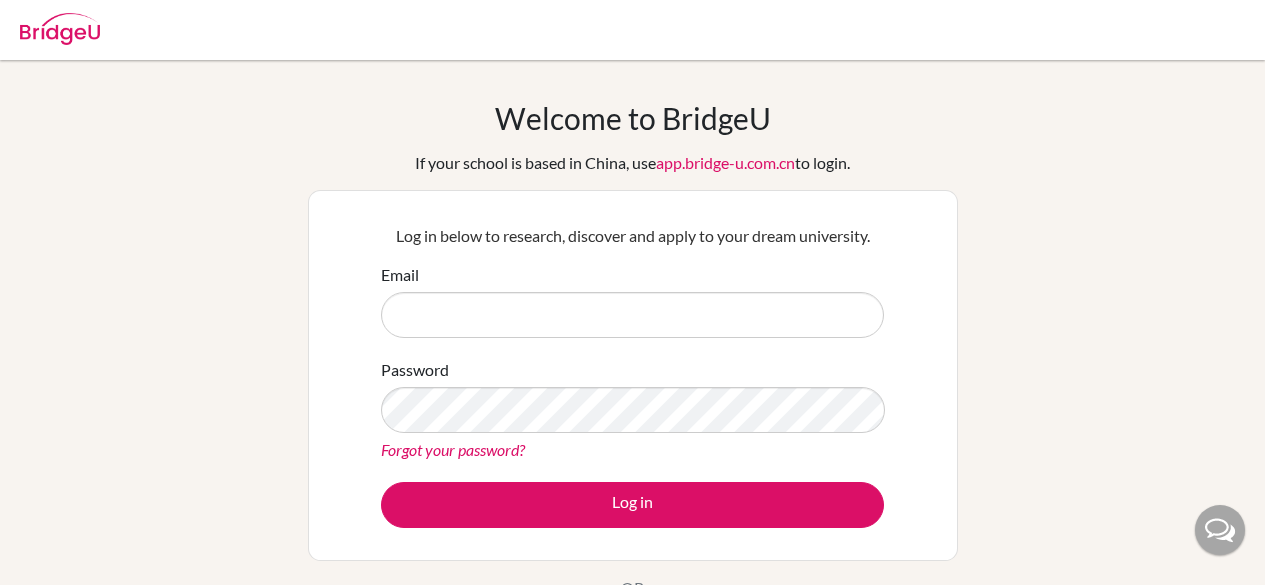 scroll, scrollTop: 0, scrollLeft: 0, axis: both 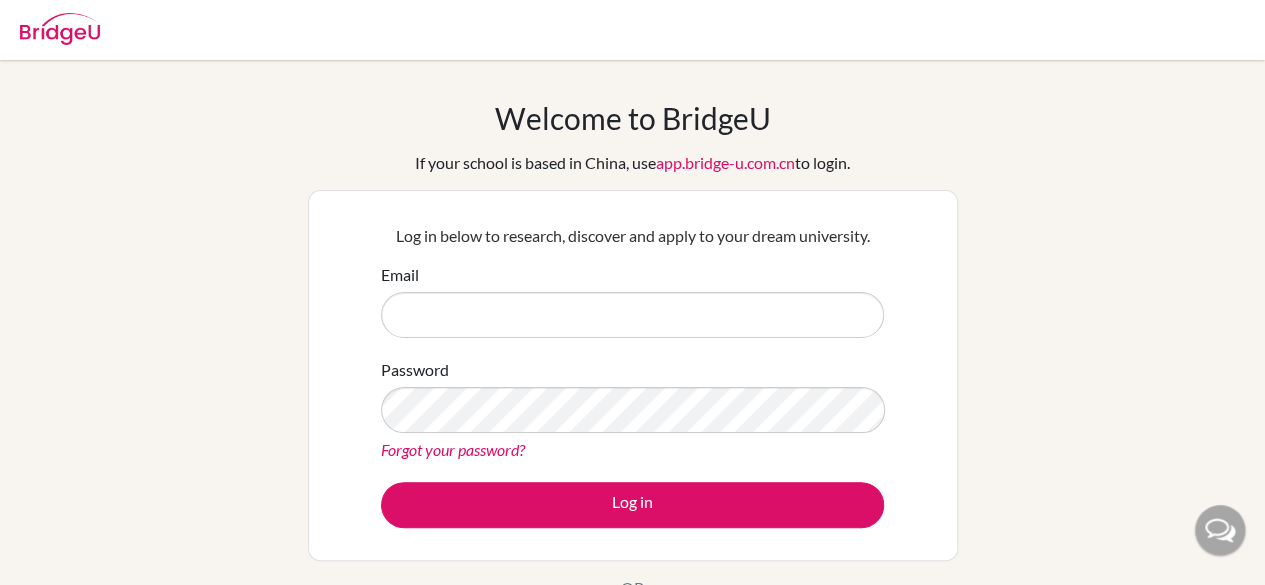 type on "[EMAIL]" 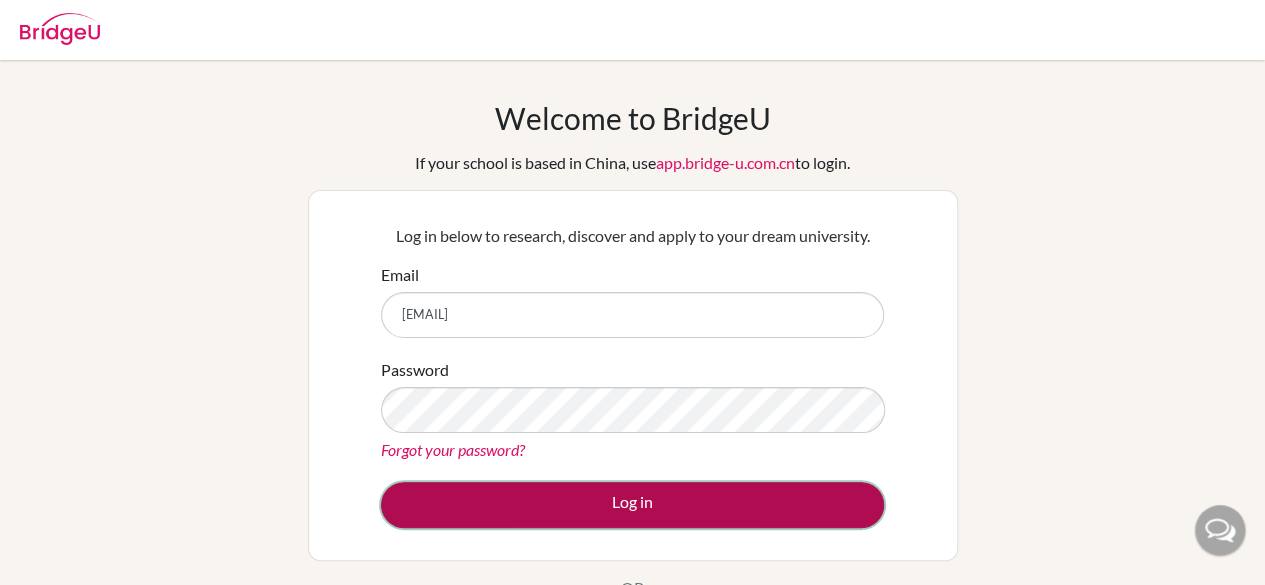 click on "Log in" at bounding box center (632, 505) 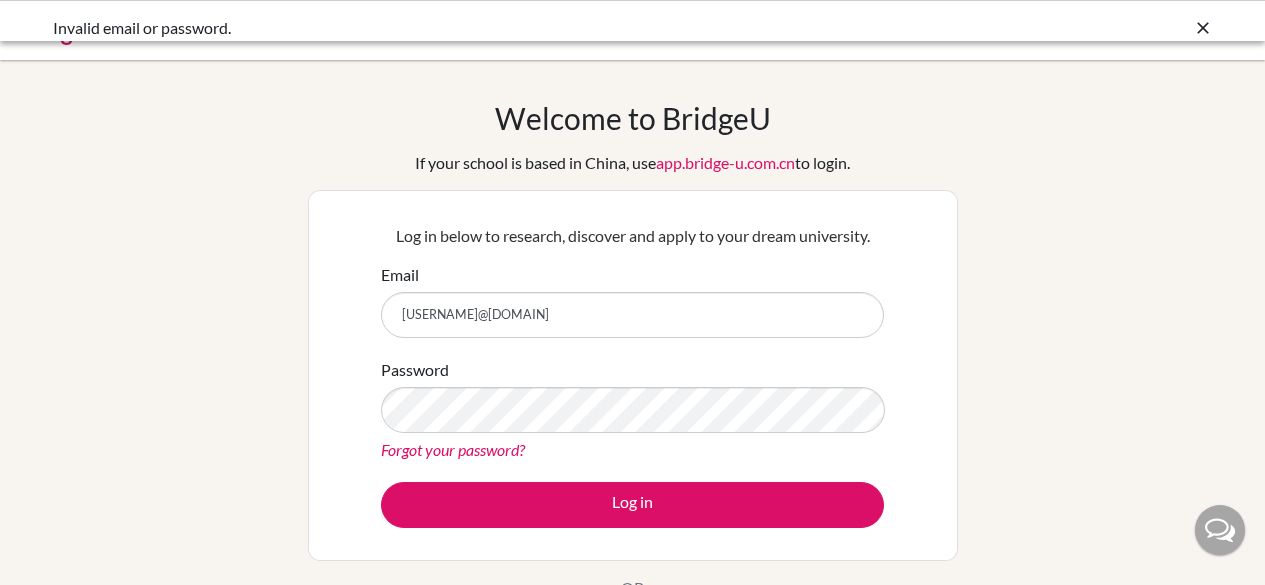 scroll, scrollTop: 0, scrollLeft: 0, axis: both 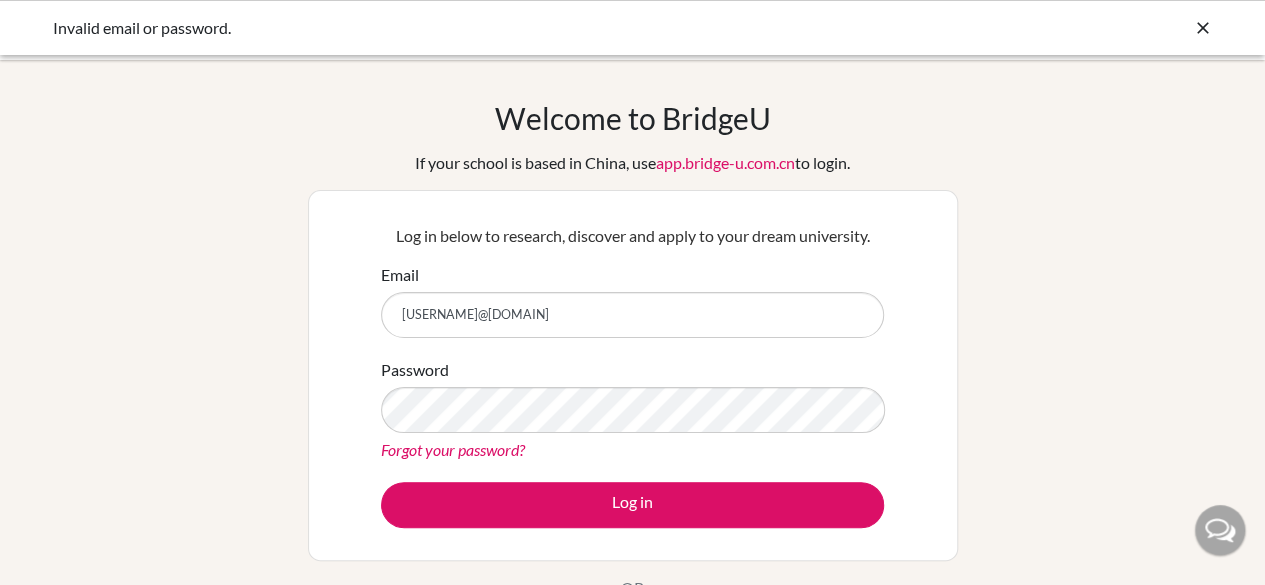 click at bounding box center [1203, 28] 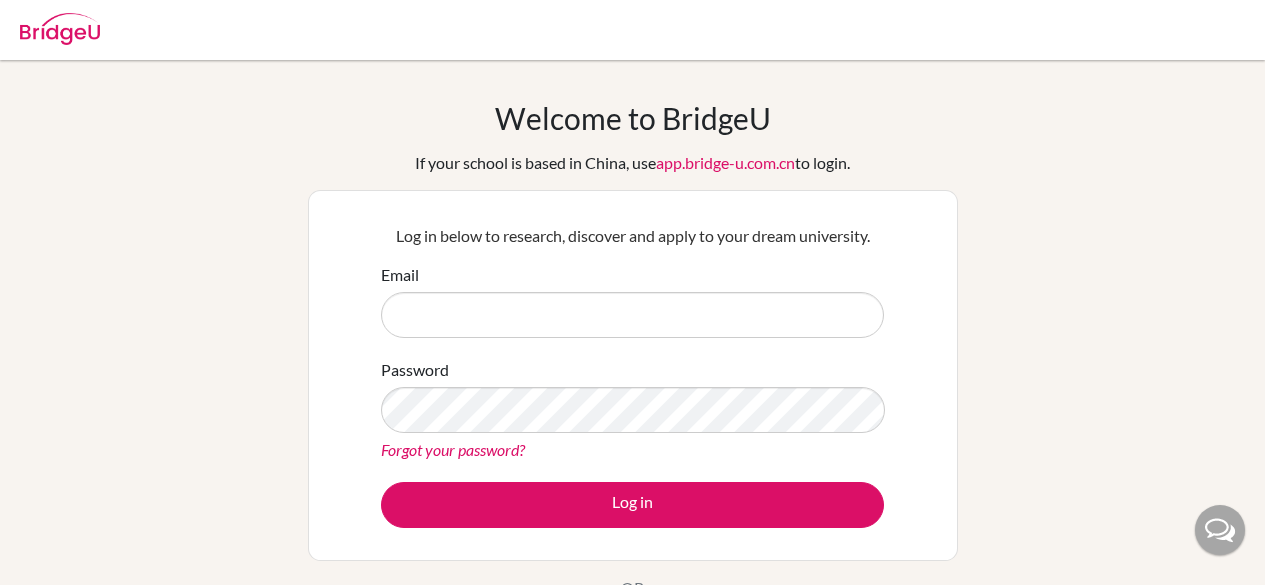 scroll, scrollTop: 0, scrollLeft: 0, axis: both 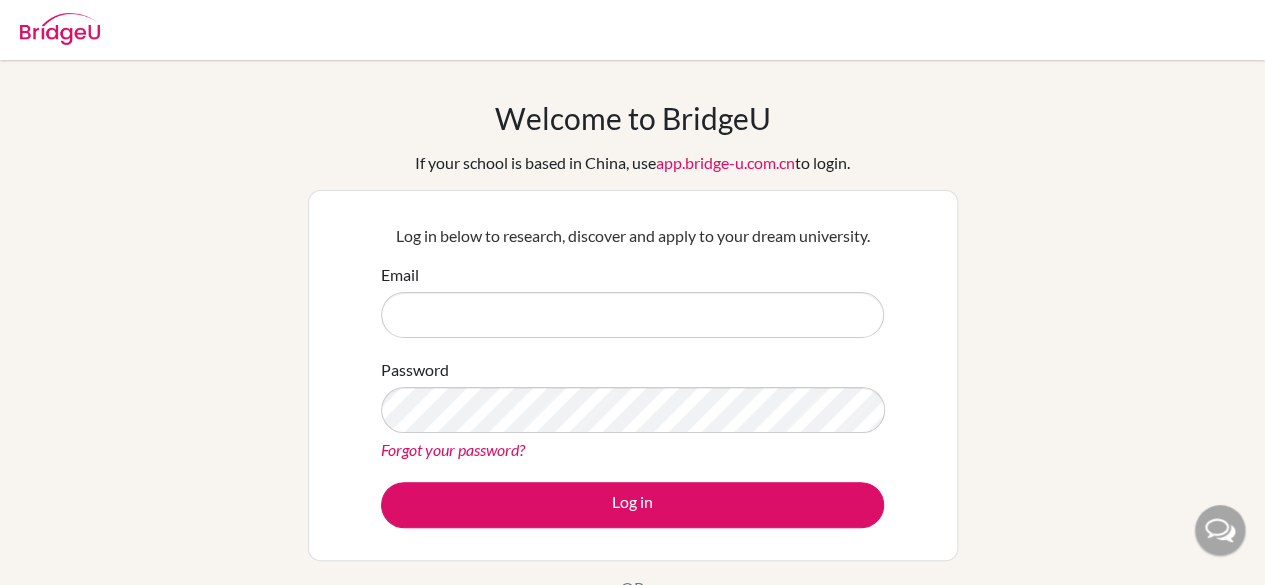 type on "[EMAIL]" 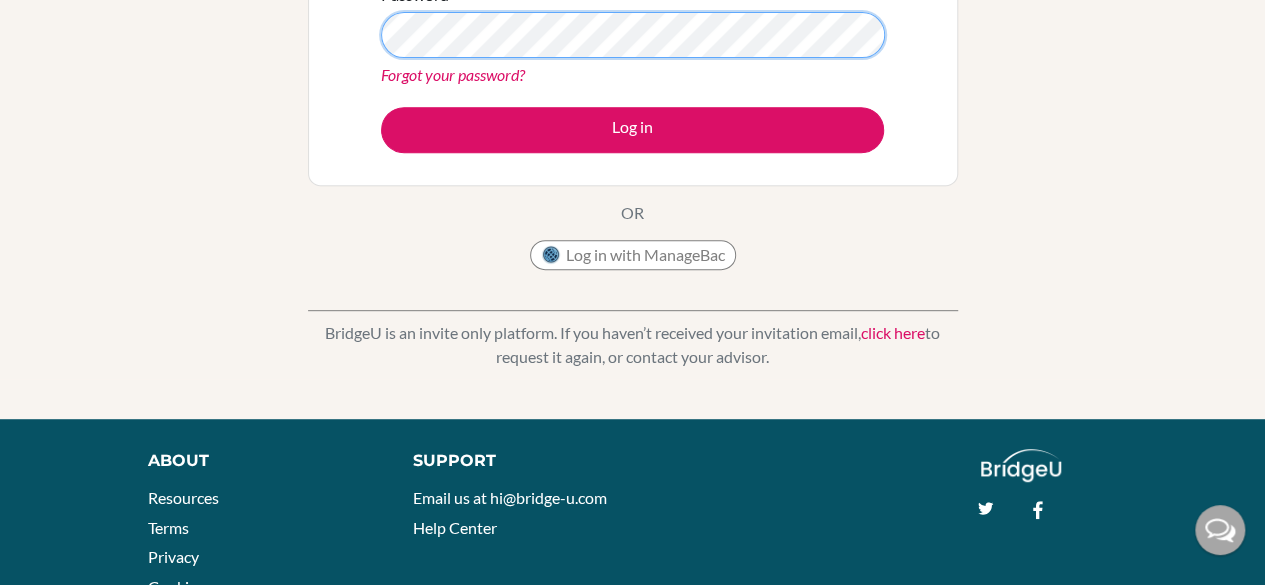 scroll, scrollTop: 439, scrollLeft: 0, axis: vertical 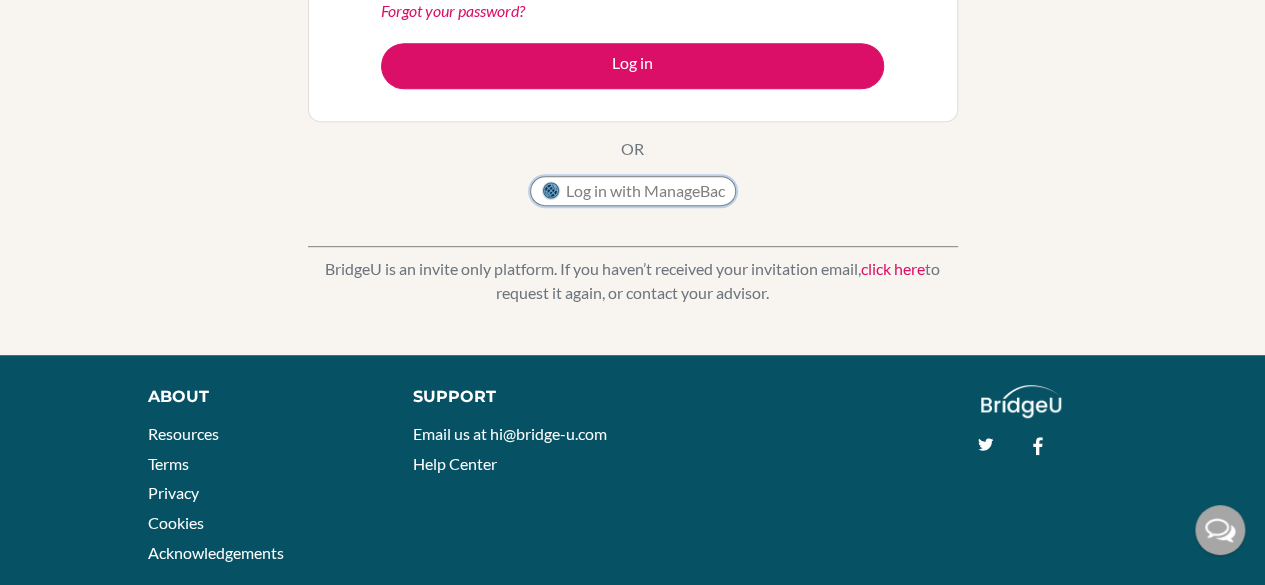 click on "Log in with ManageBac" at bounding box center [633, 191] 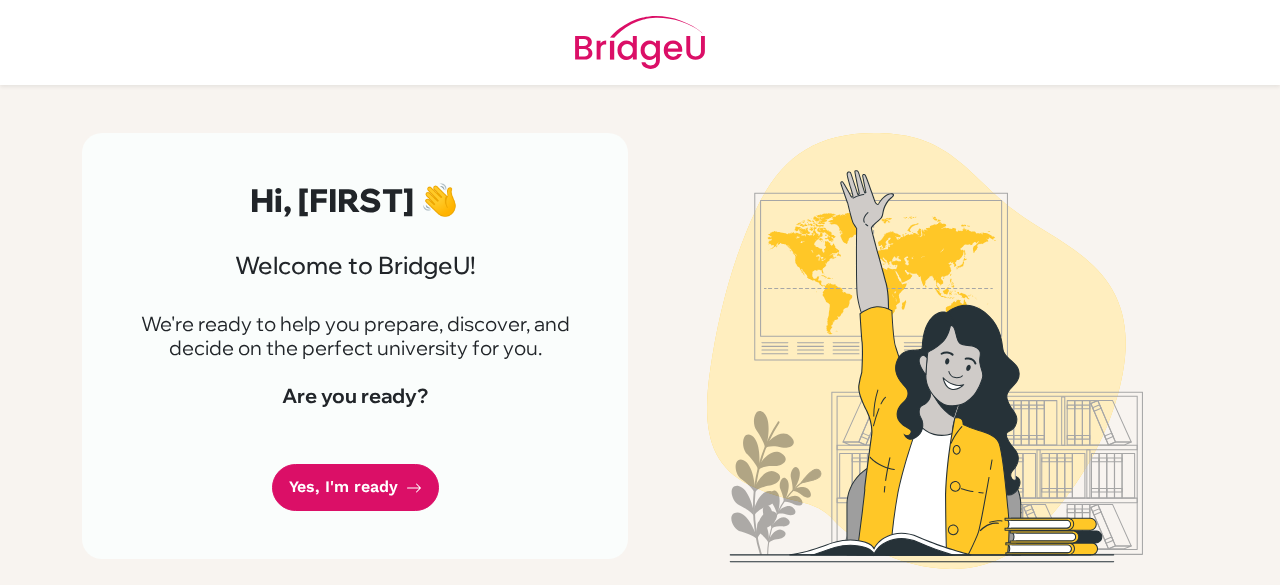 scroll, scrollTop: 0, scrollLeft: 0, axis: both 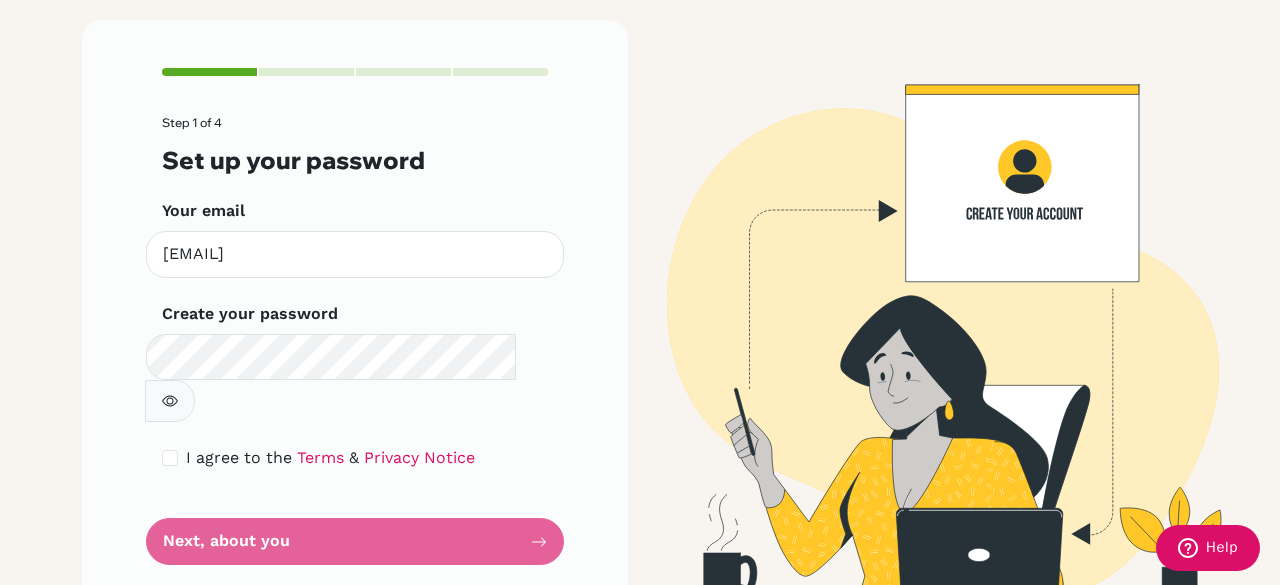 click at bounding box center (925, 316) 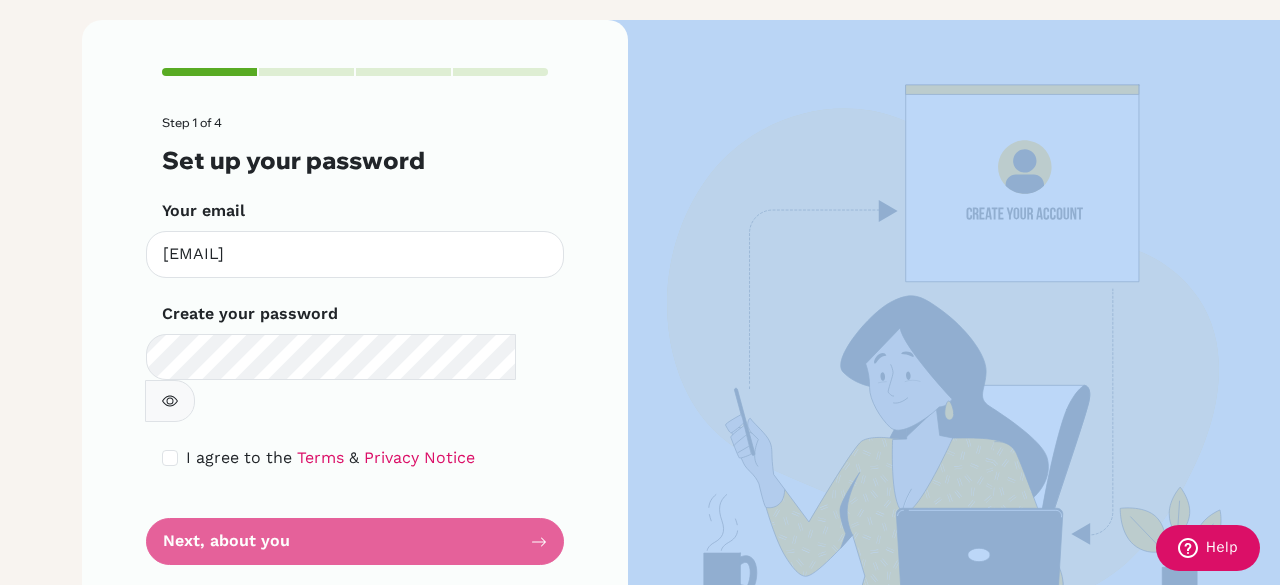 click at bounding box center (925, 316) 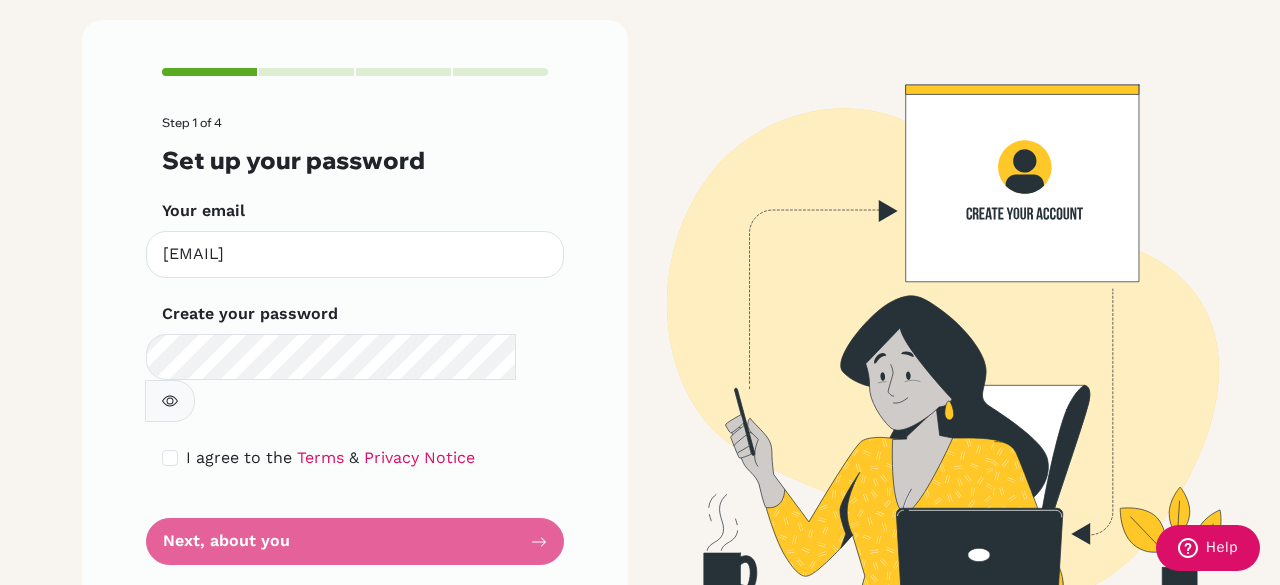 click on "Step 1 of 4
Set up your password
Your email
francessawijaya@sekolahciputra.sch.id
Invalid email
Create your password
Make sure it's at least 6 characters
I agree to the
Terms
&
Privacy Notice
Next, about you" at bounding box center [355, 340] 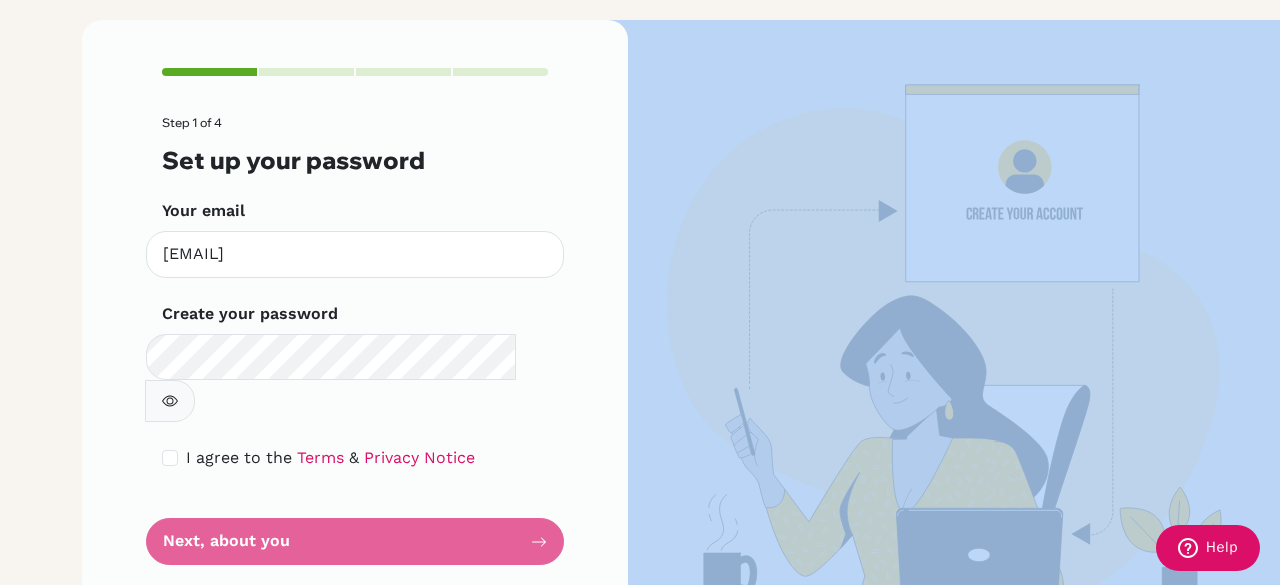 click on "Step 1 of 4
Set up your password
Your email
francessawijaya@sekolahciputra.sch.id
Invalid email
Create your password
Make sure it's at least 6 characters
I agree to the
Terms
&
Privacy Notice
Next, about you" at bounding box center [355, 340] 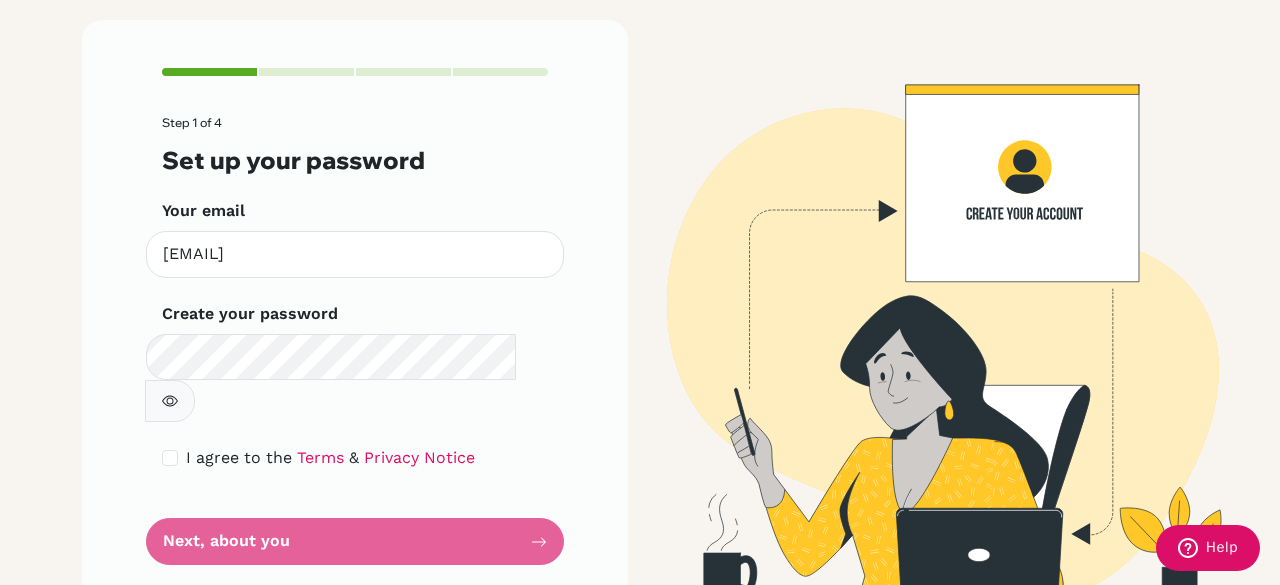 click on "Step 1 of 4
Set up your password
Your email
francessawijaya@sekolahciputra.sch.id
Invalid email
Create your password
Make sure it's at least 6 characters
I agree to the
Terms
&
Privacy Notice
Next, about you" at bounding box center [355, 316] 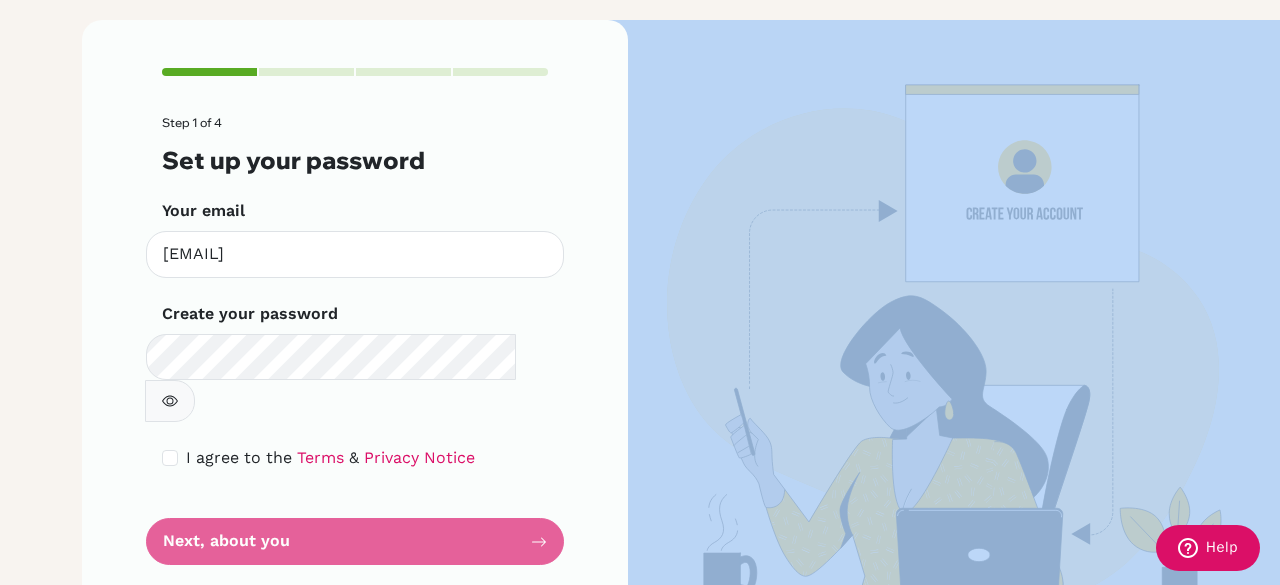 click on "Step 1 of 4
Set up your password
Your email
francessawijaya@sekolahciputra.sch.id
Invalid email
Create your password
Make sure it's at least 6 characters
I agree to the
Terms
&
Privacy Notice
Next, about you" at bounding box center [355, 340] 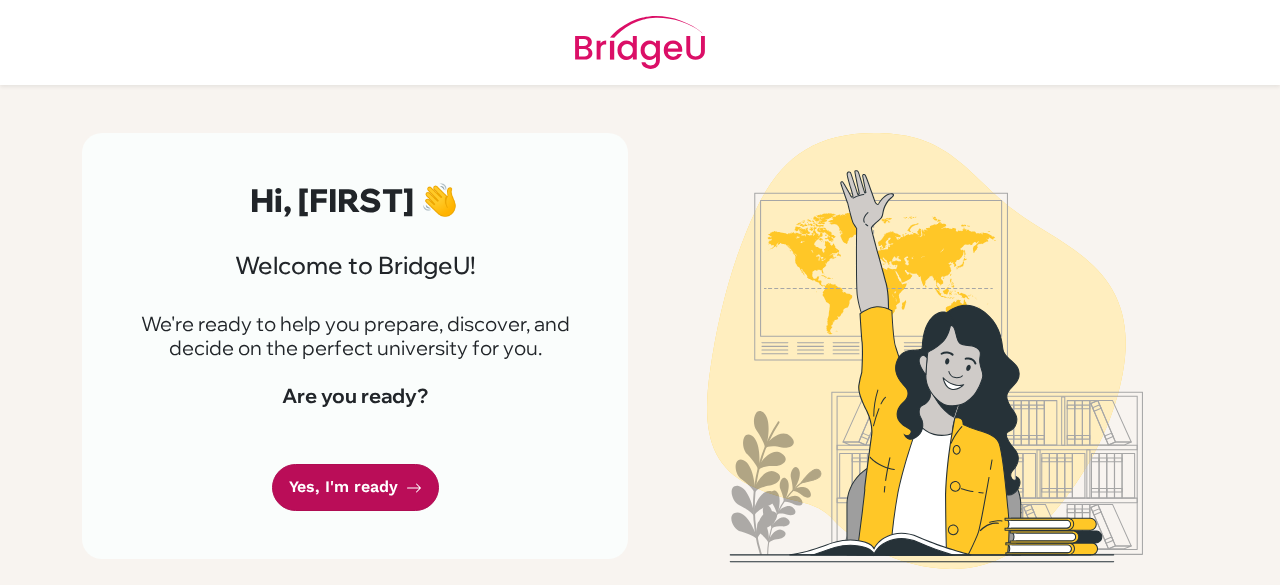 scroll, scrollTop: 0, scrollLeft: 0, axis: both 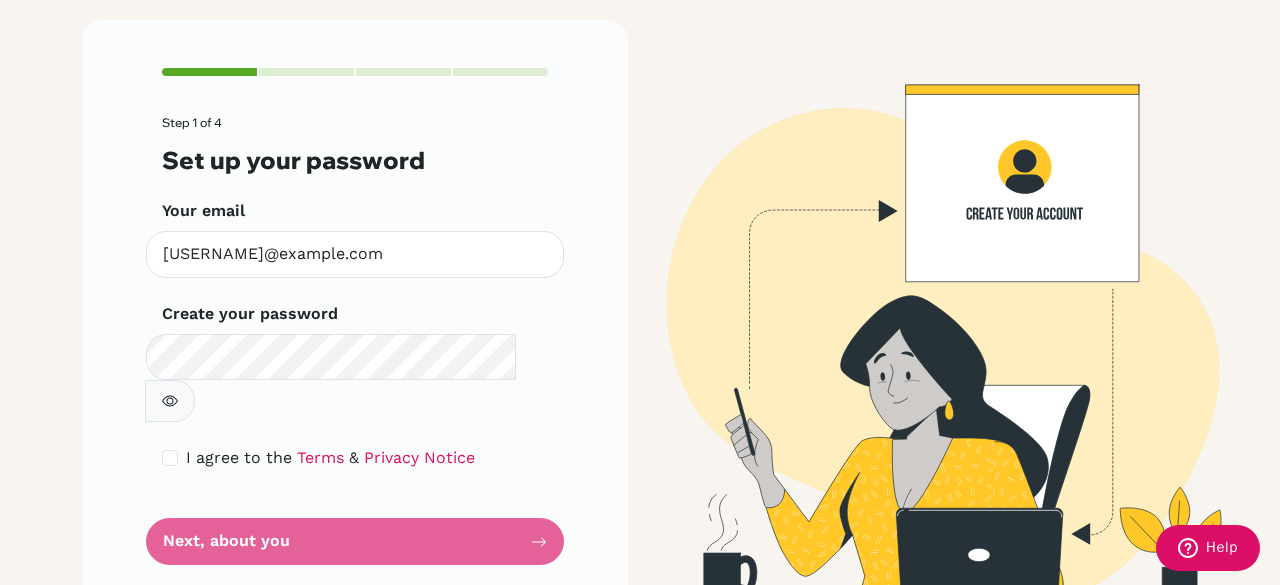 click at bounding box center [925, 316] 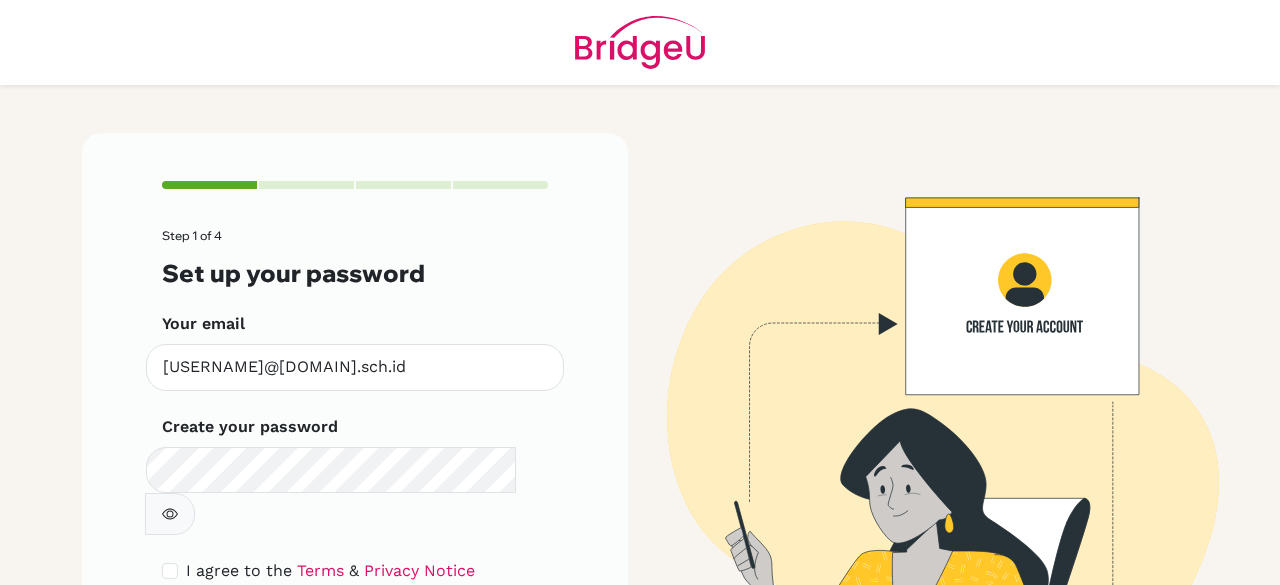 scroll, scrollTop: 0, scrollLeft: 0, axis: both 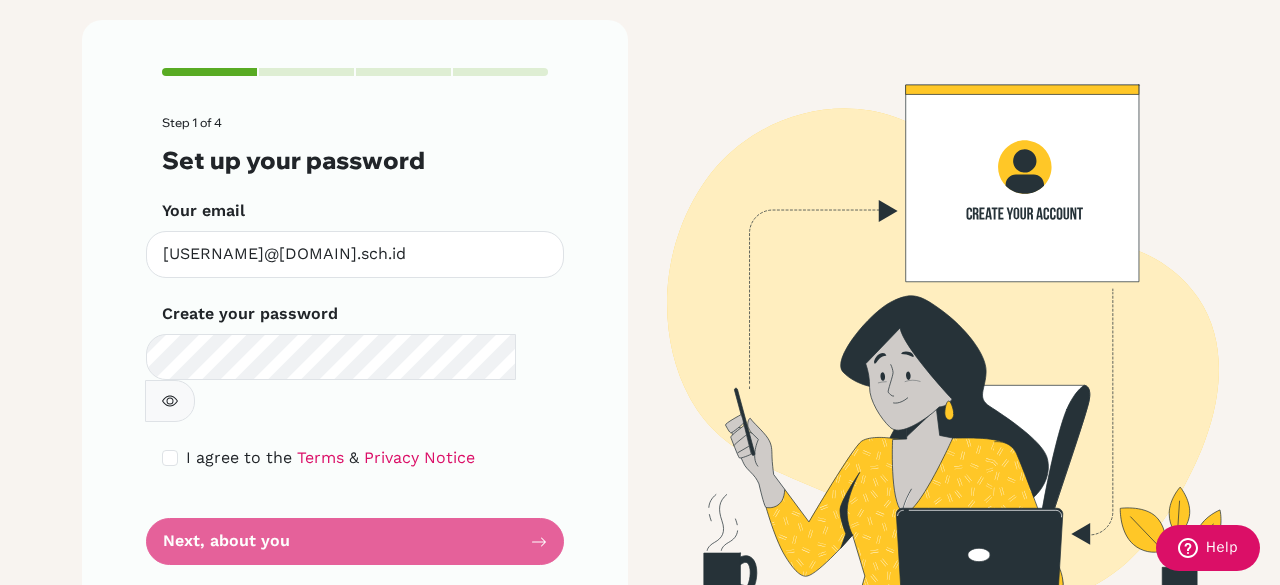 click at bounding box center [925, 316] 